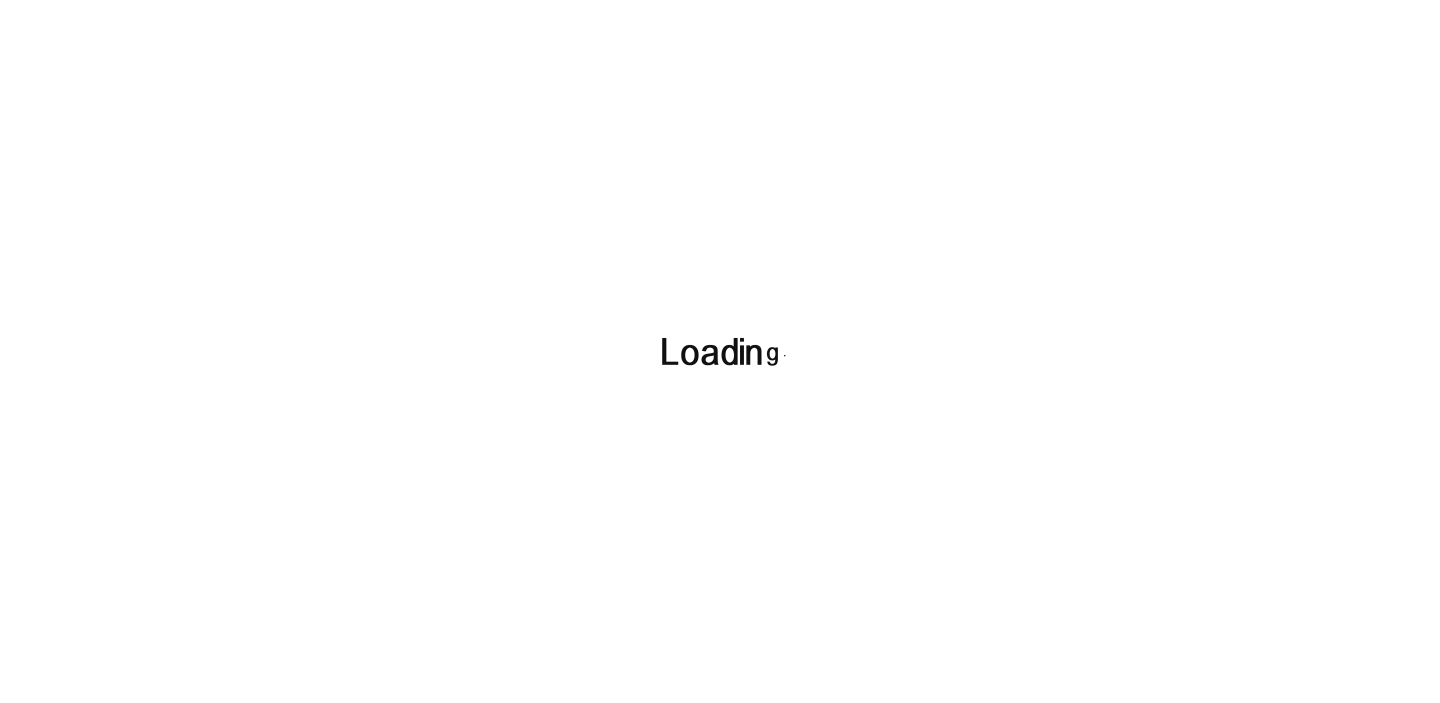 scroll, scrollTop: 0, scrollLeft: 0, axis: both 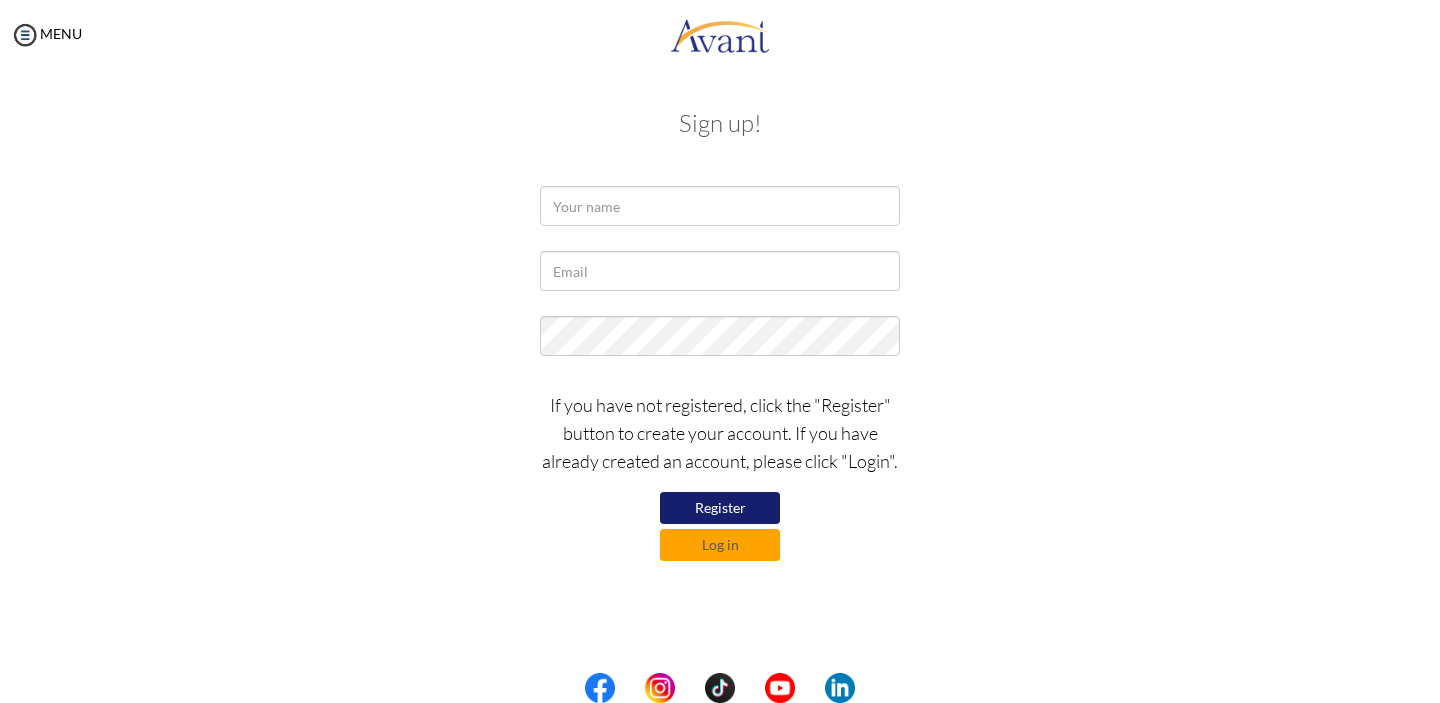 click on "Register" at bounding box center (720, 508) 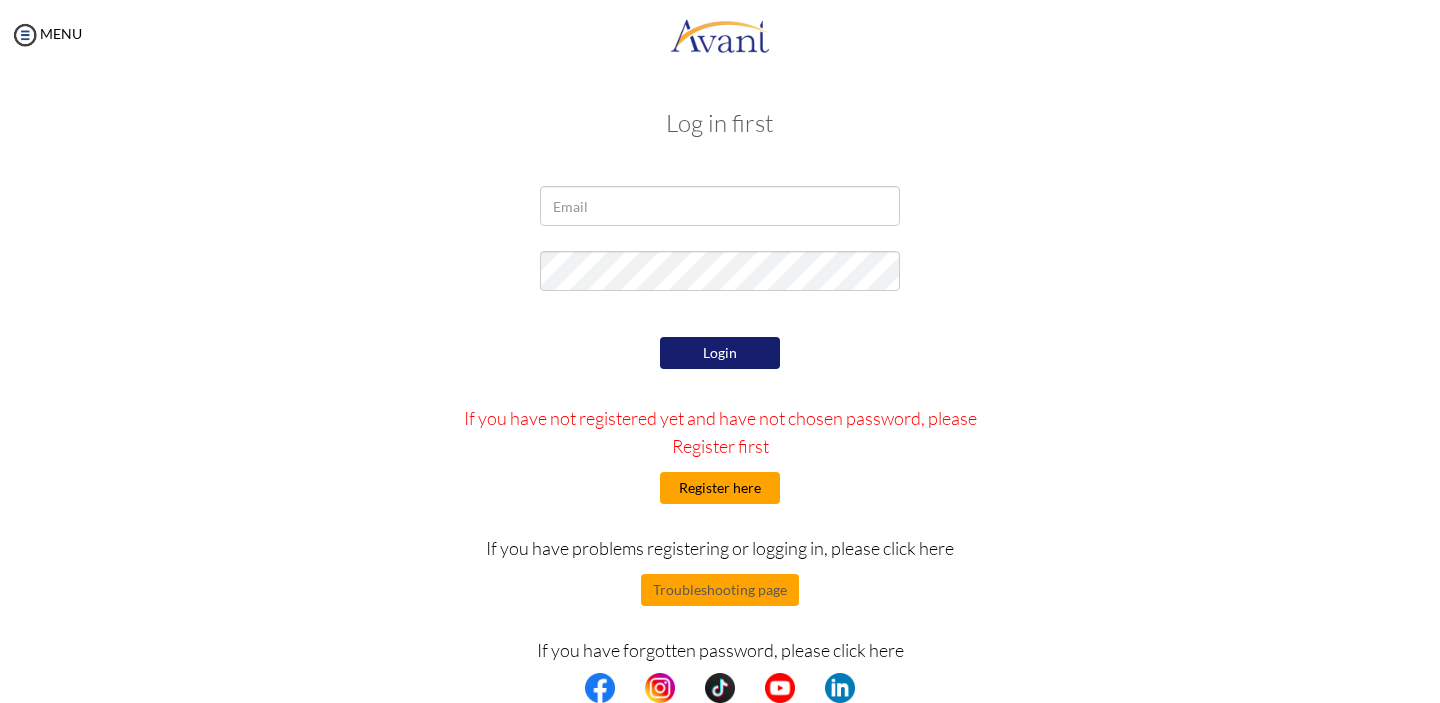 click on "Register here" at bounding box center (720, 488) 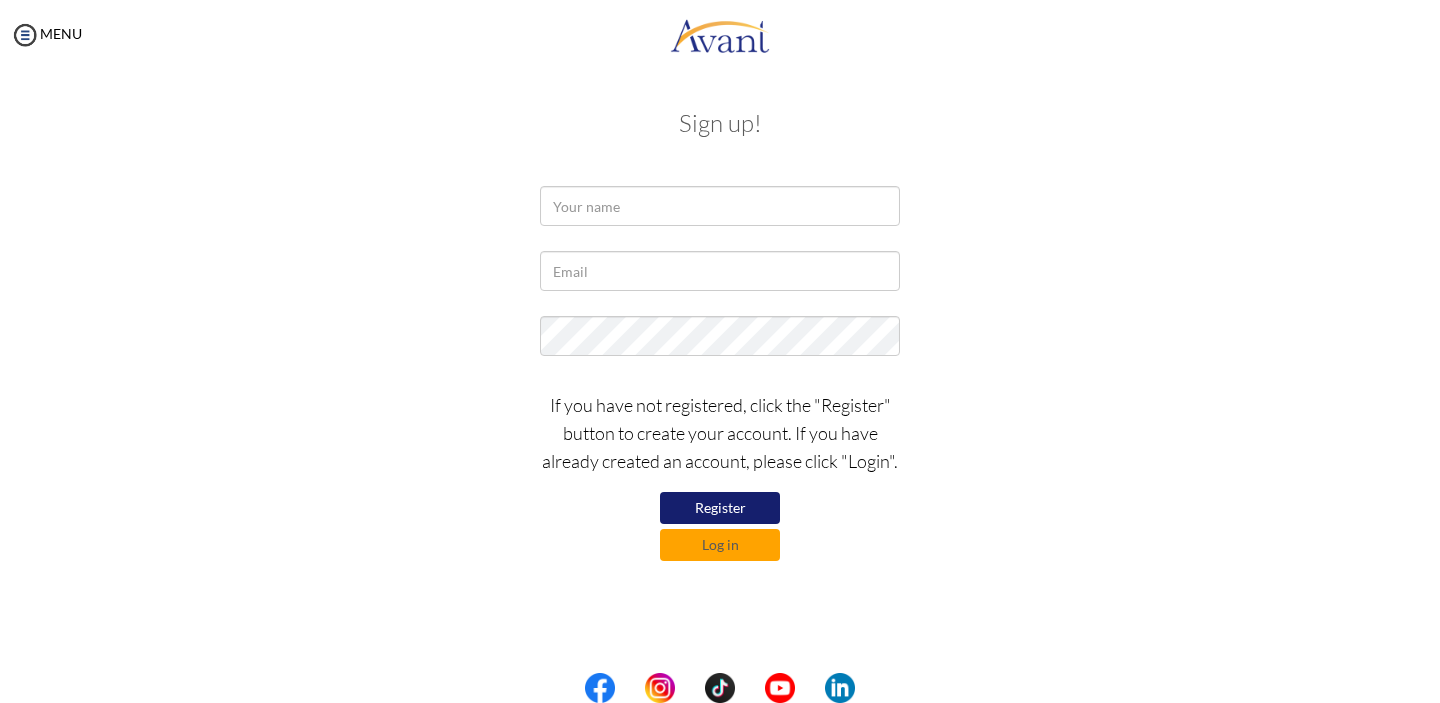 click on "Register" at bounding box center (720, 508) 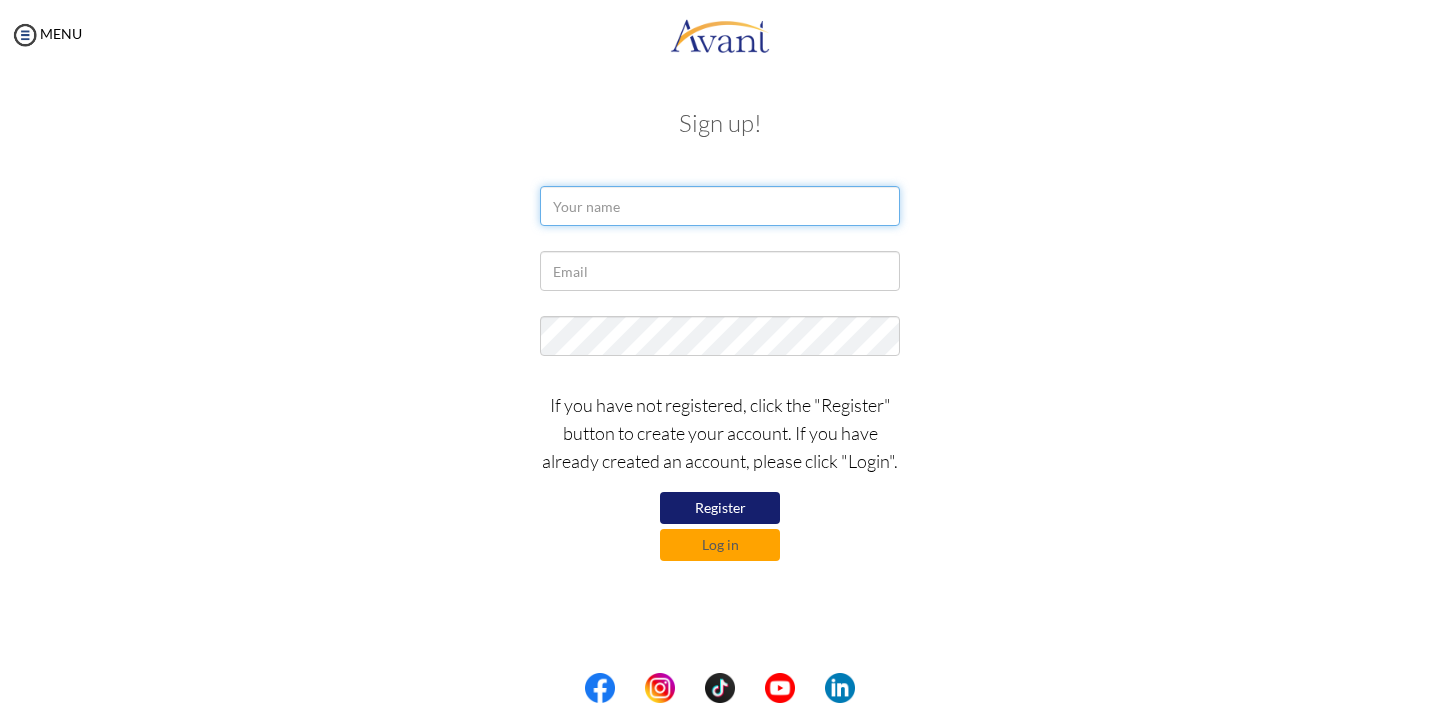 click at bounding box center (720, 206) 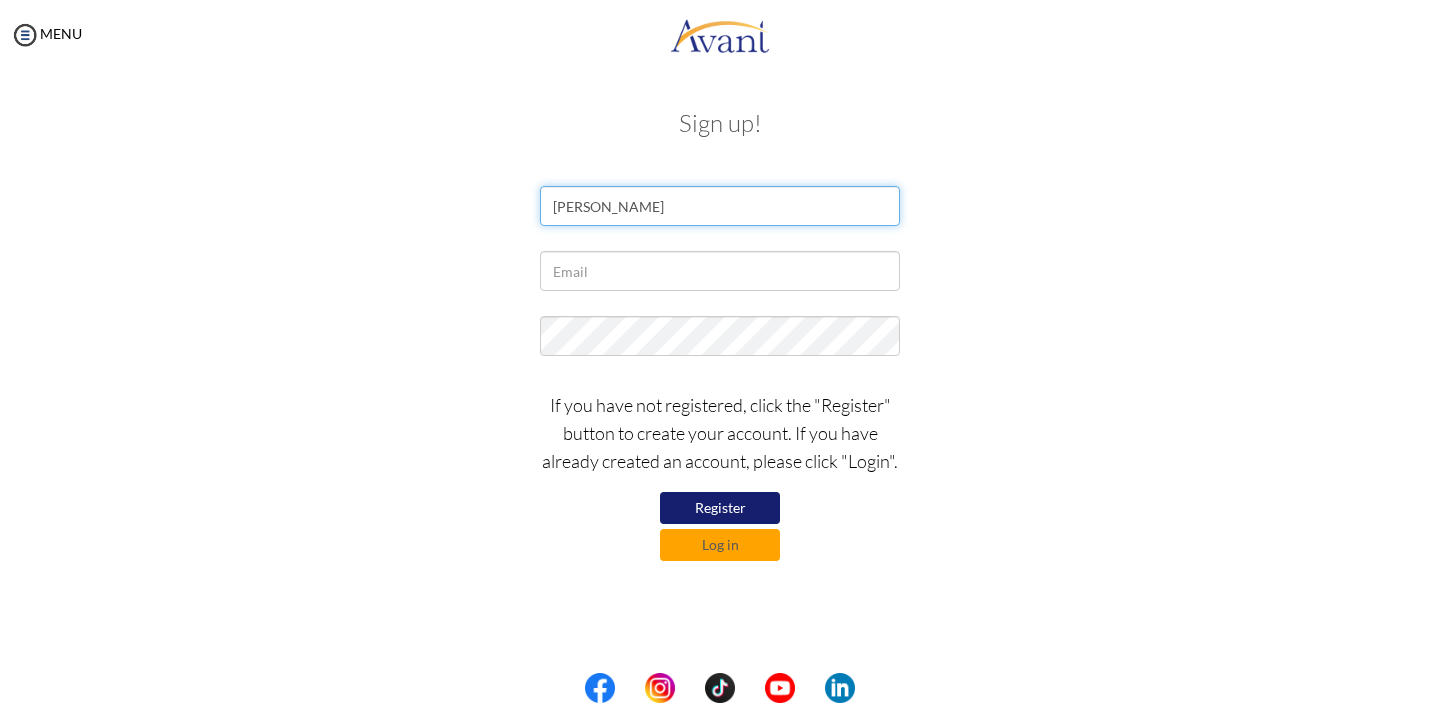 type on "[PERSON_NAME]" 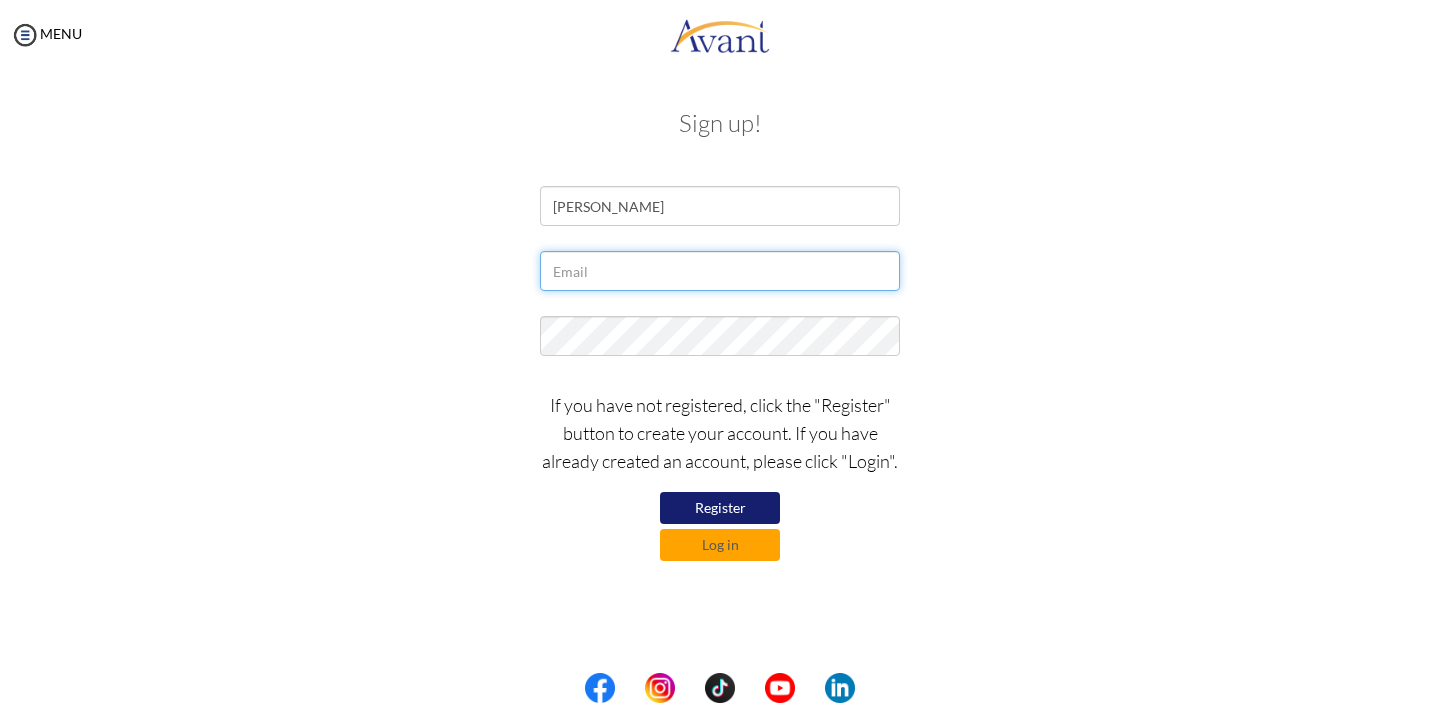 click at bounding box center (720, 271) 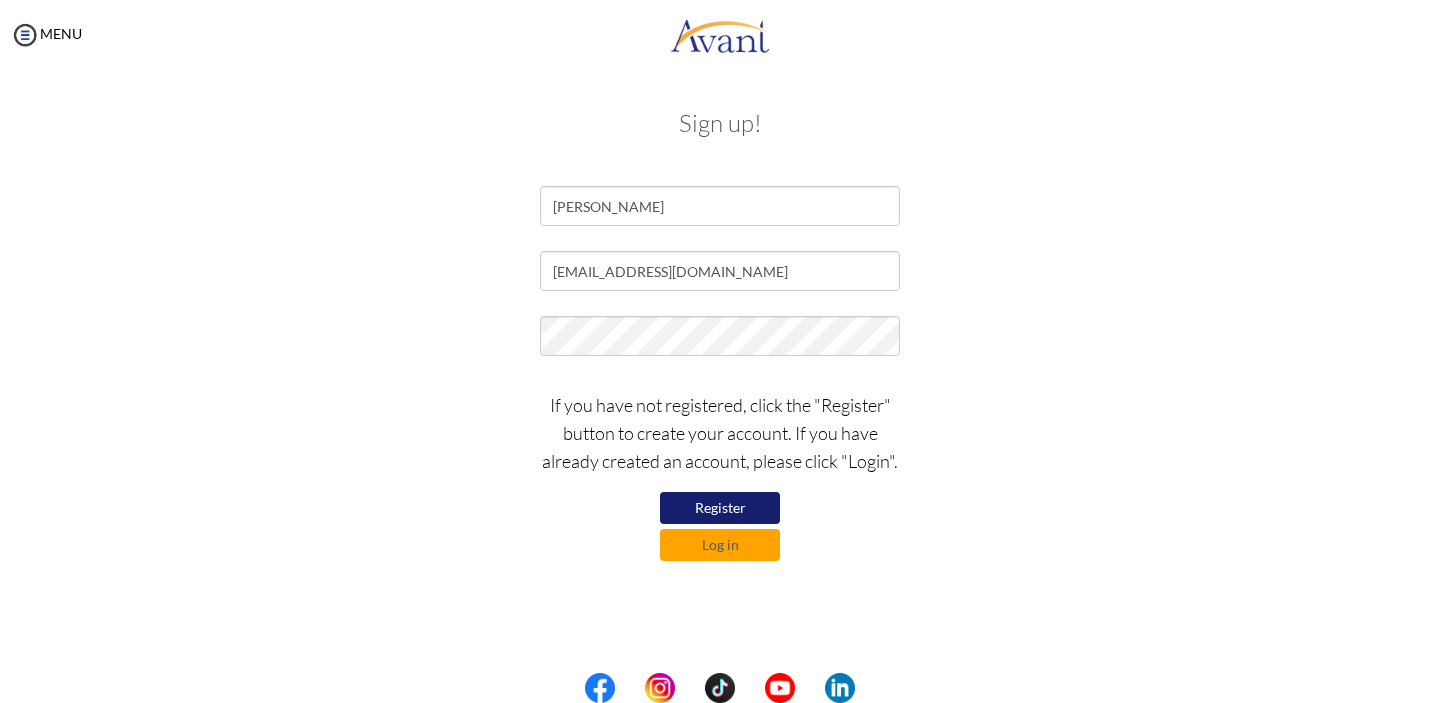 click on "Register" at bounding box center [720, 508] 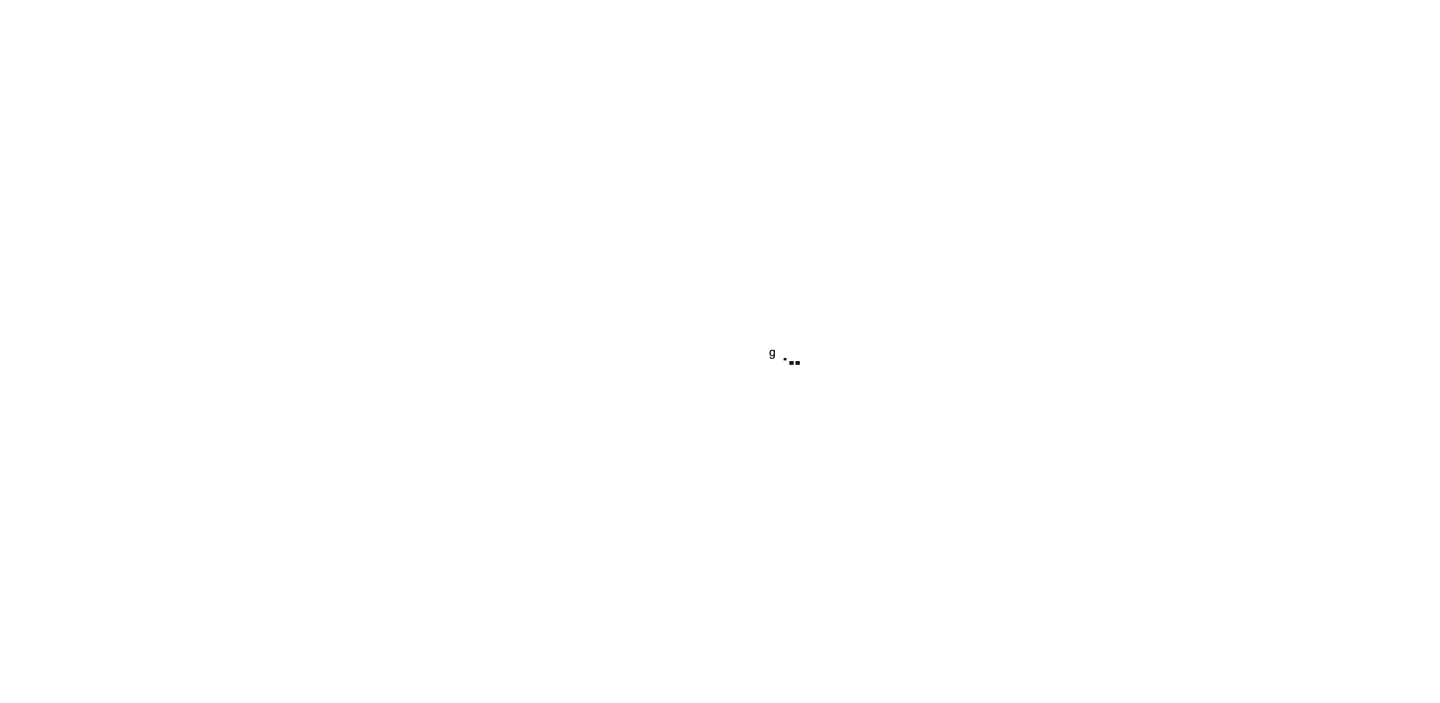 scroll, scrollTop: 0, scrollLeft: 0, axis: both 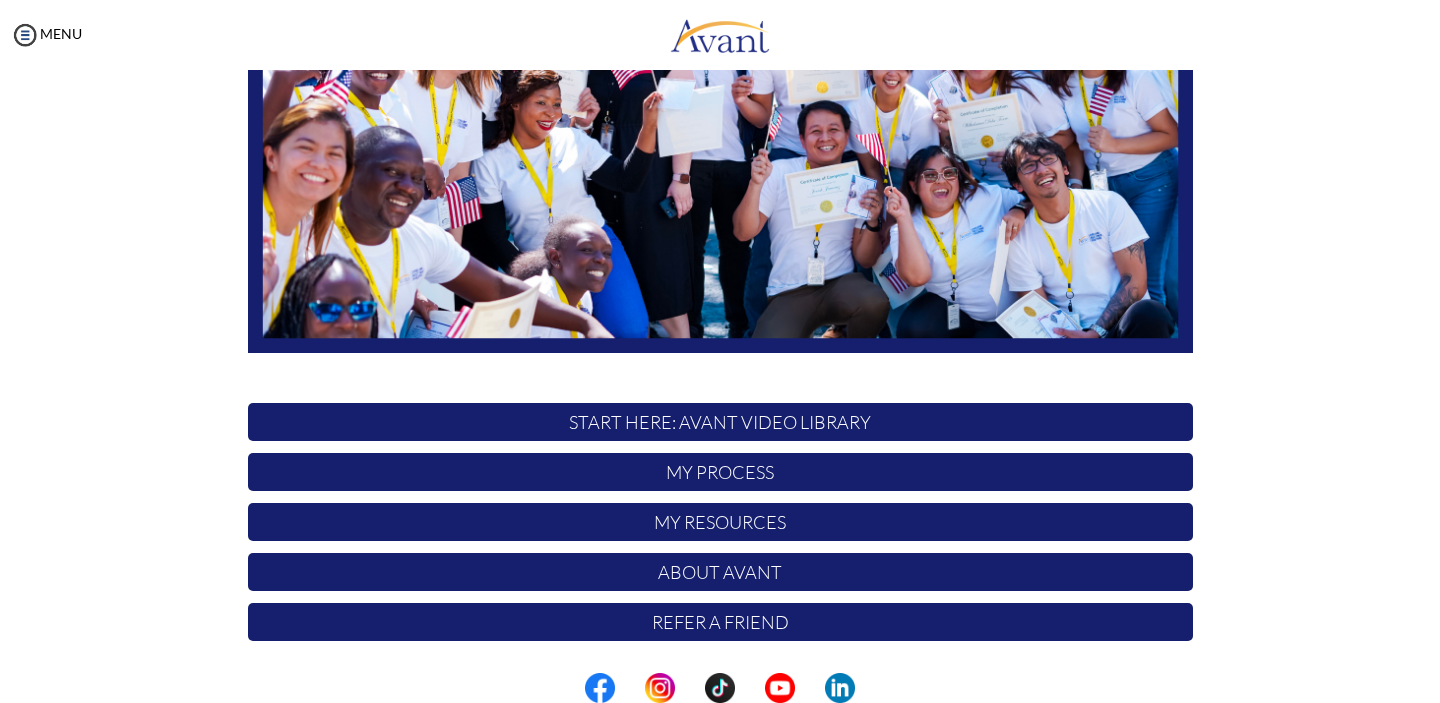 click on "My Process" at bounding box center (720, 472) 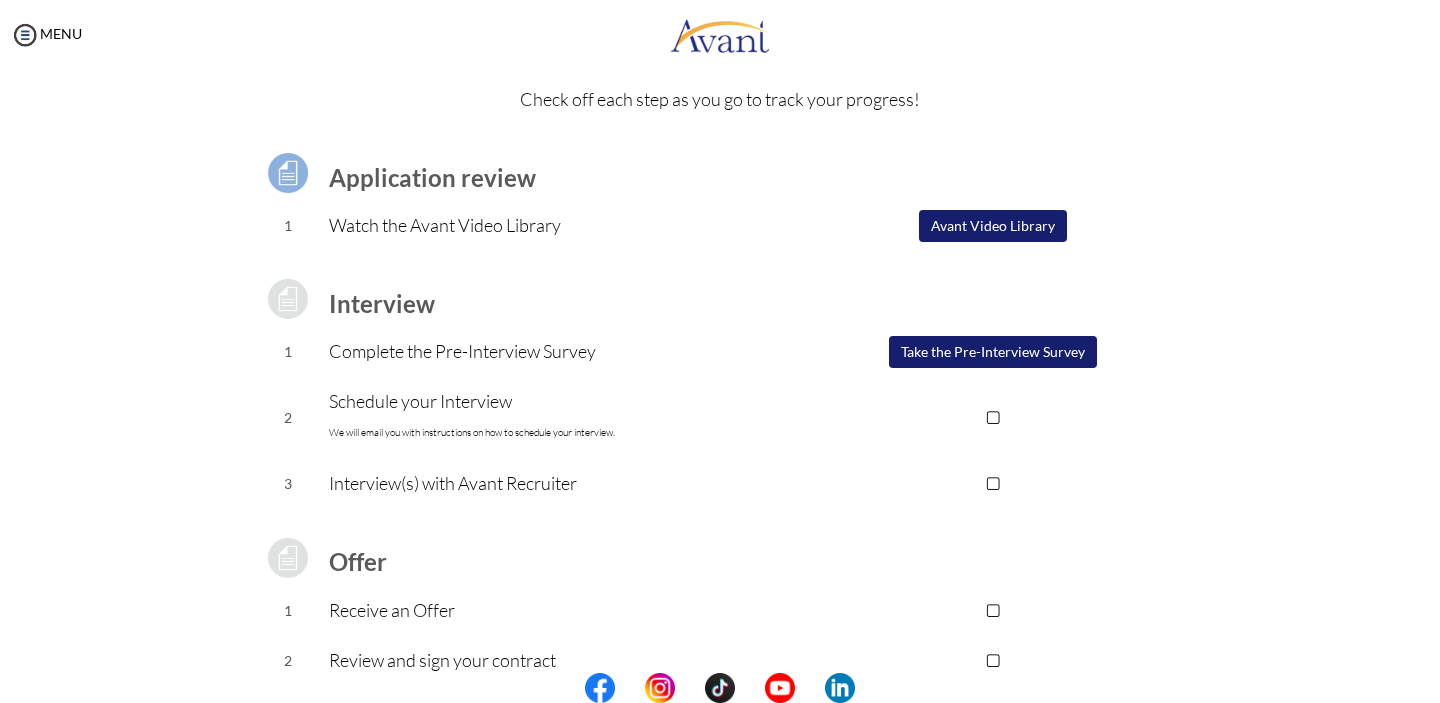 scroll, scrollTop: 0, scrollLeft: 0, axis: both 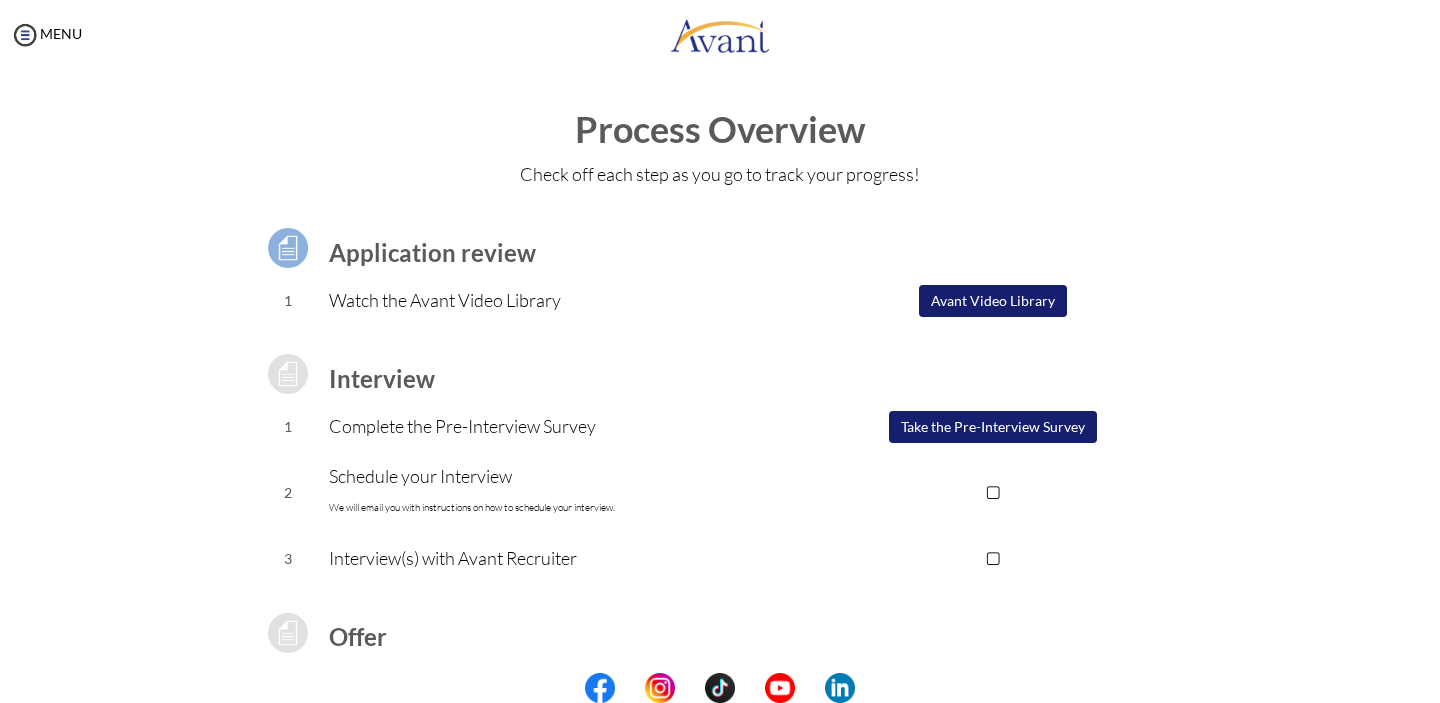 click on "Avant Video Library" at bounding box center (993, 301) 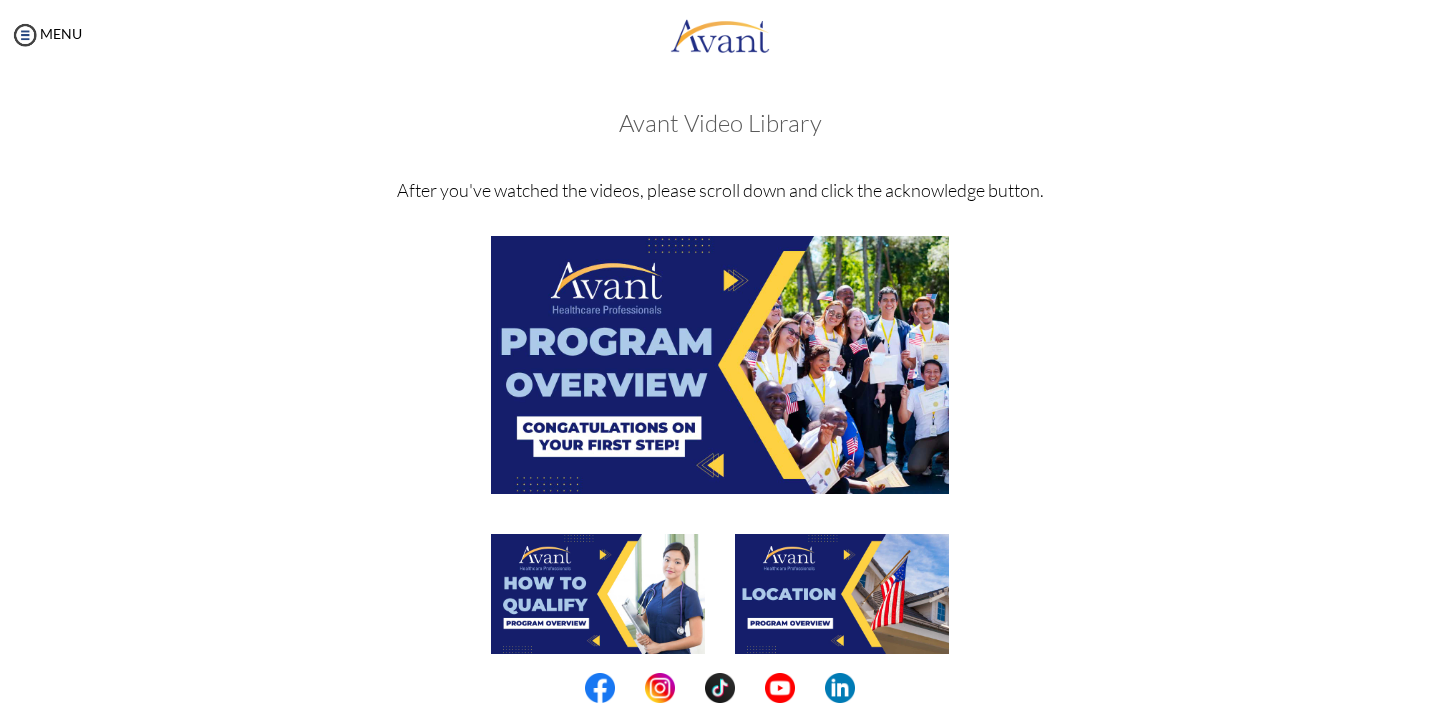 click at bounding box center (720, 364) 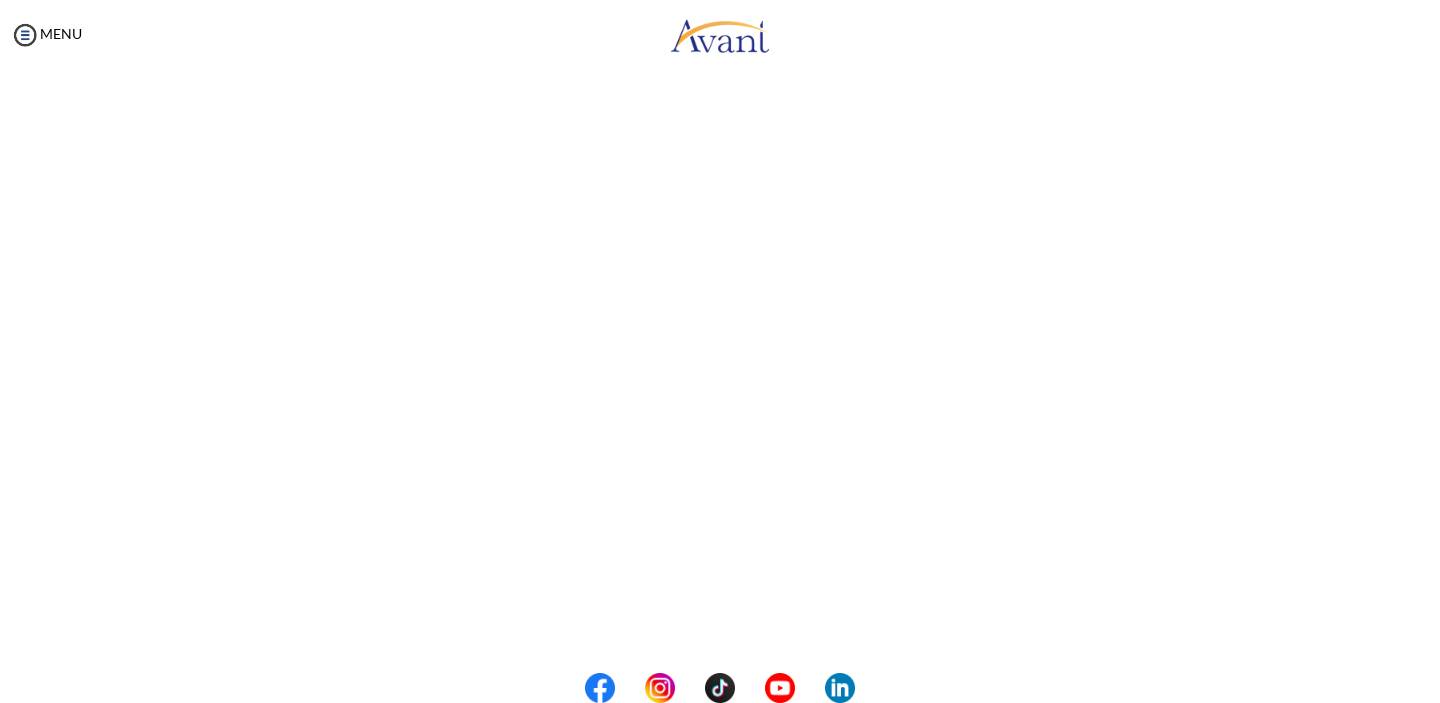scroll, scrollTop: 202, scrollLeft: 0, axis: vertical 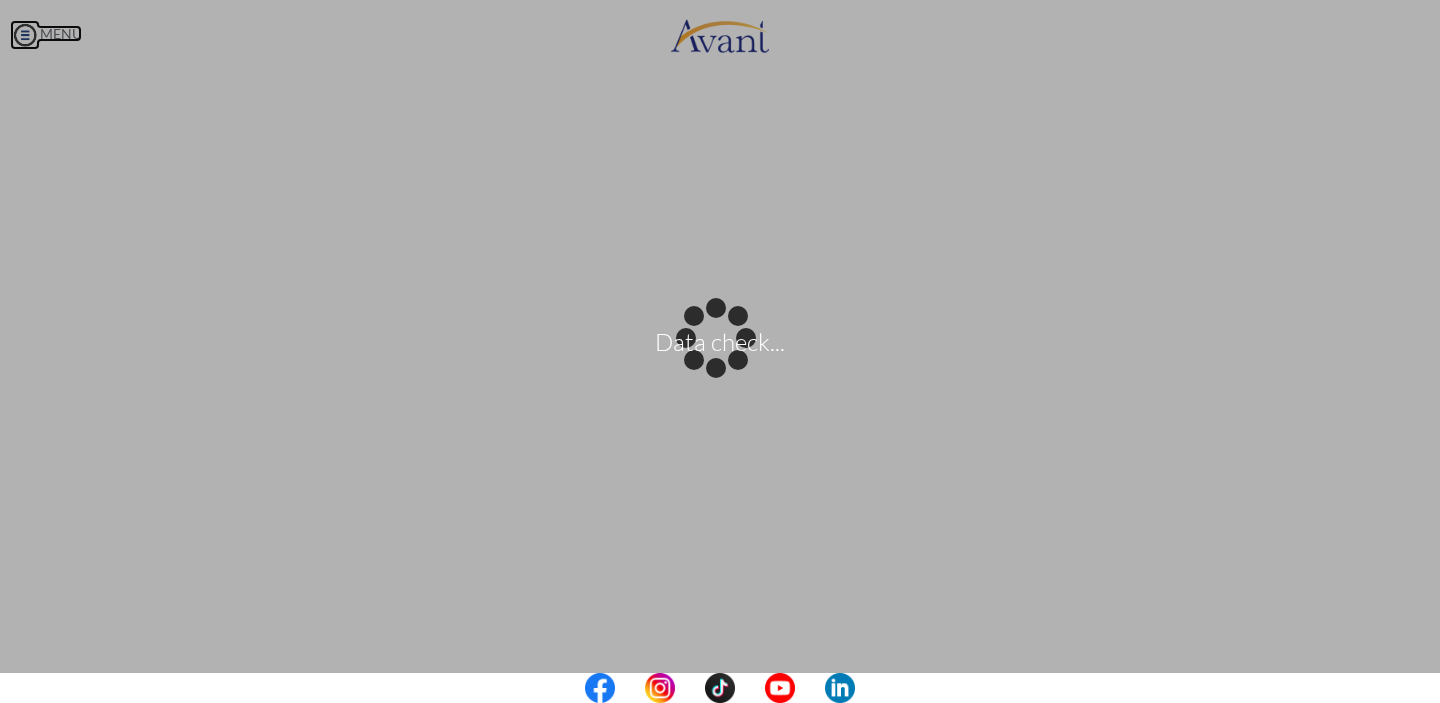 click on "Data check...
Maintenance break. Please come back in 2 hours.
MENU
My Status
What is the next step?
We would like you to watch the introductory video Begin with Avant
We would like you to watch the program video Watch Program Video
We would like you to complete English exam Take Language Test
We would like you to complete clinical assessment Take Clinical Test
We would like you to complete qualification survey Take Qualification Survey
We would like you to watch expectations video Watch Expectations Video
You will be contacted by recruiter to schedule a call.
Your application is being reviewed. Please check your email regularly.
Process Overview
Check off each step as you go to track your progress!" at bounding box center [720, 351] 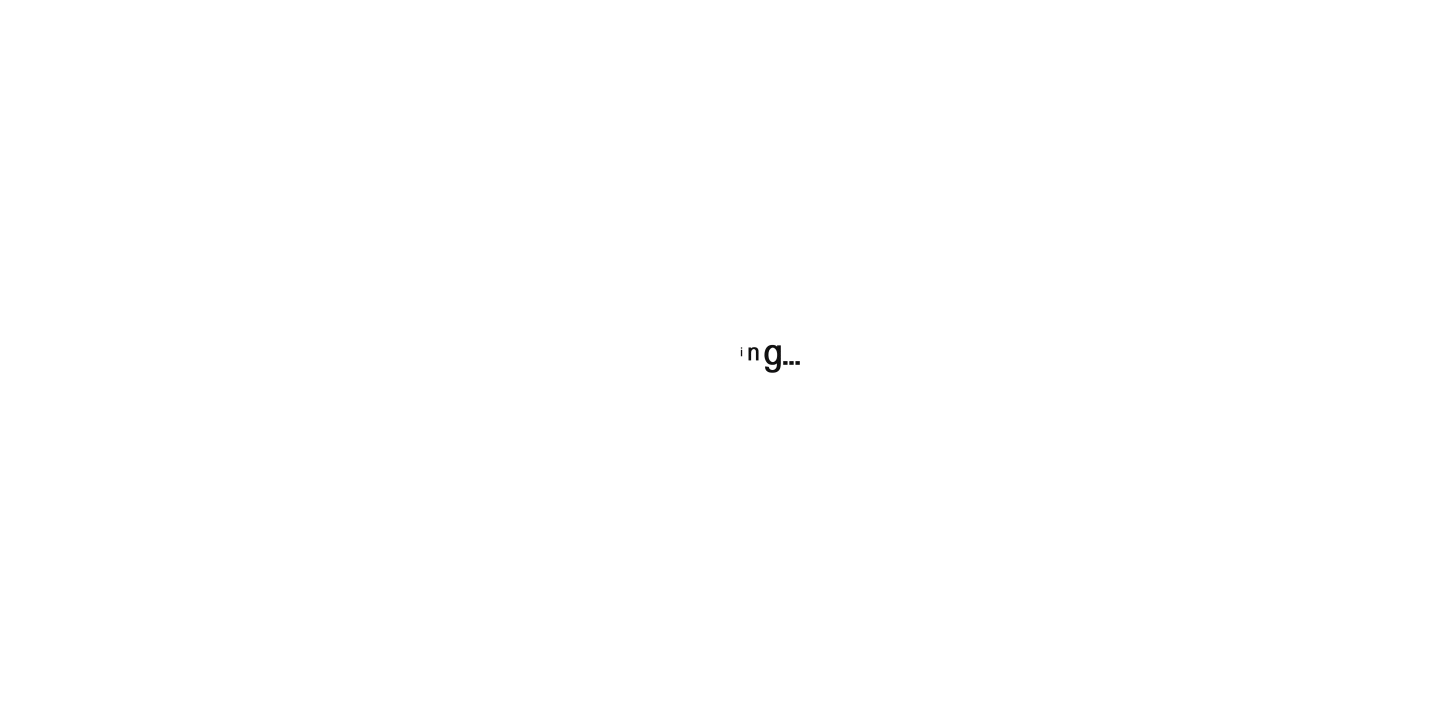 scroll, scrollTop: 0, scrollLeft: 0, axis: both 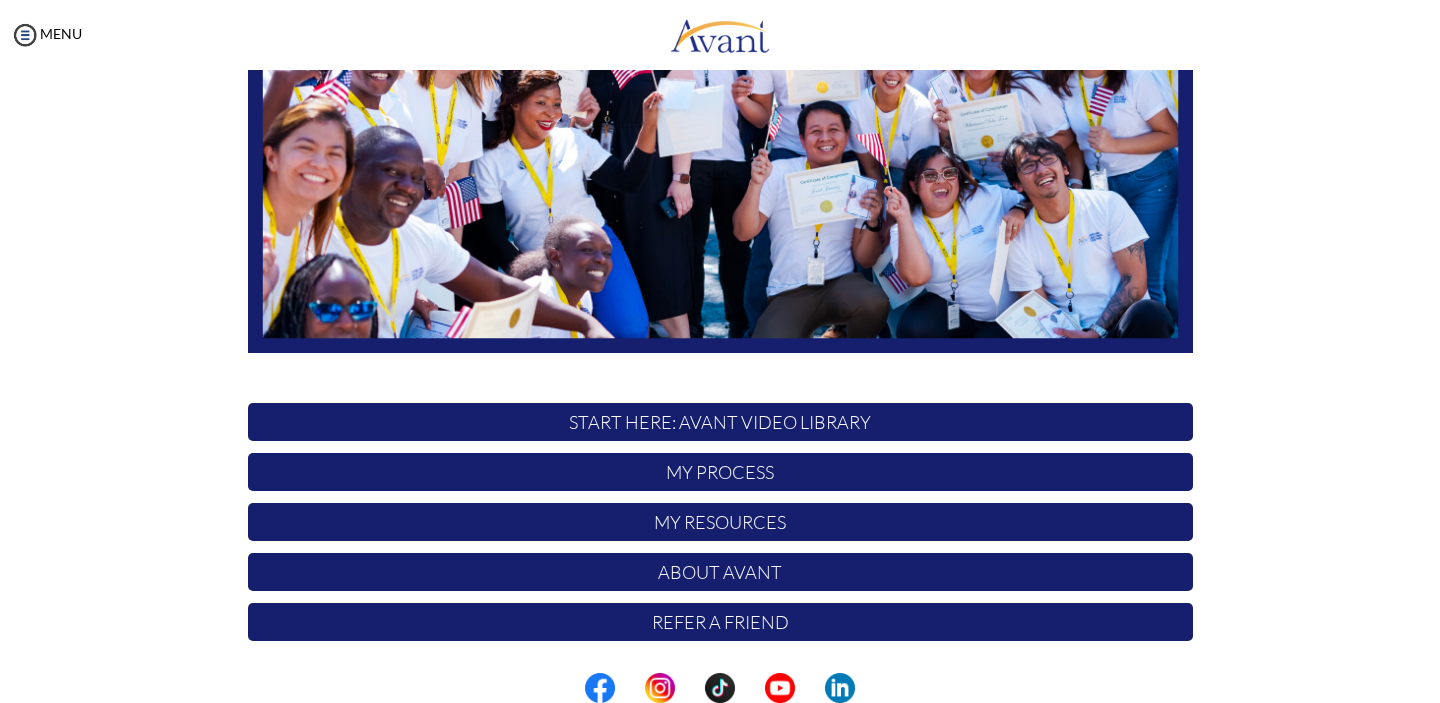 click on "My Process" at bounding box center [720, 472] 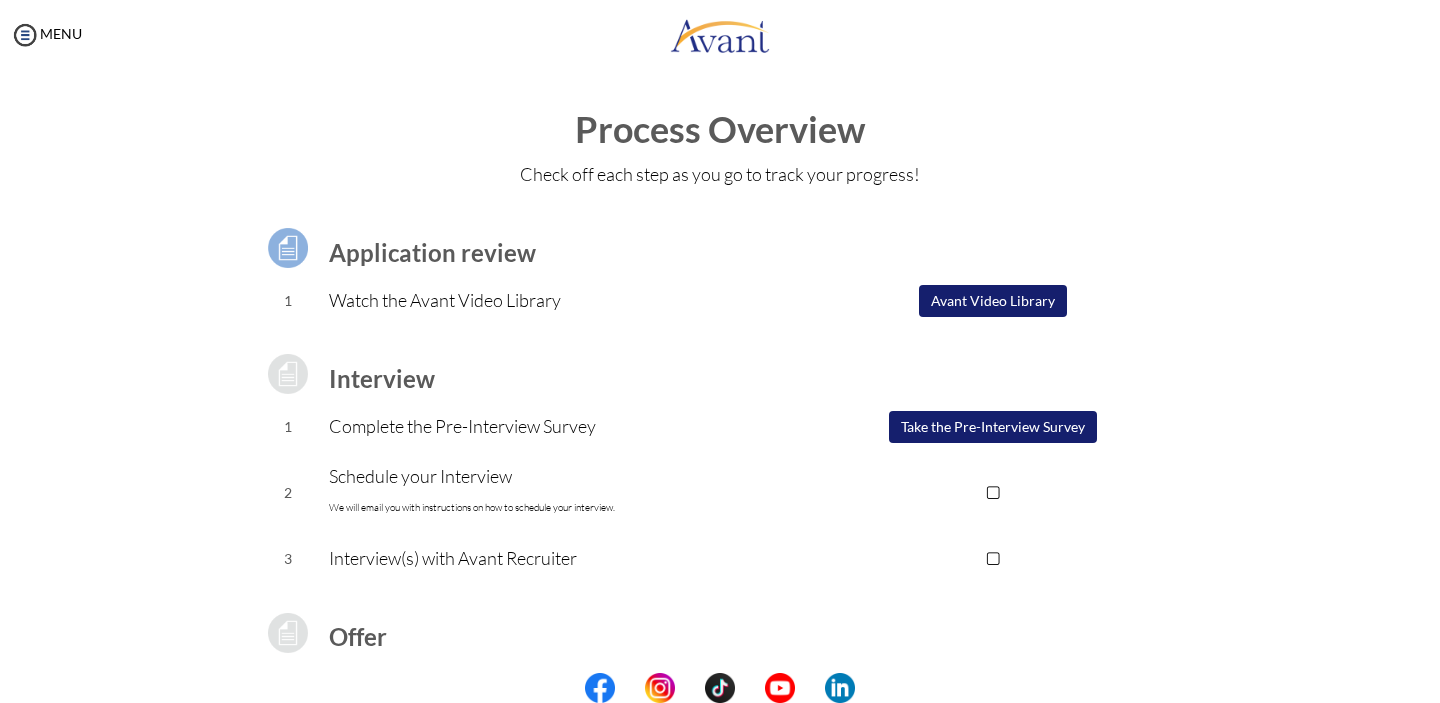 click on "Take the Pre-Interview Survey" at bounding box center [993, 427] 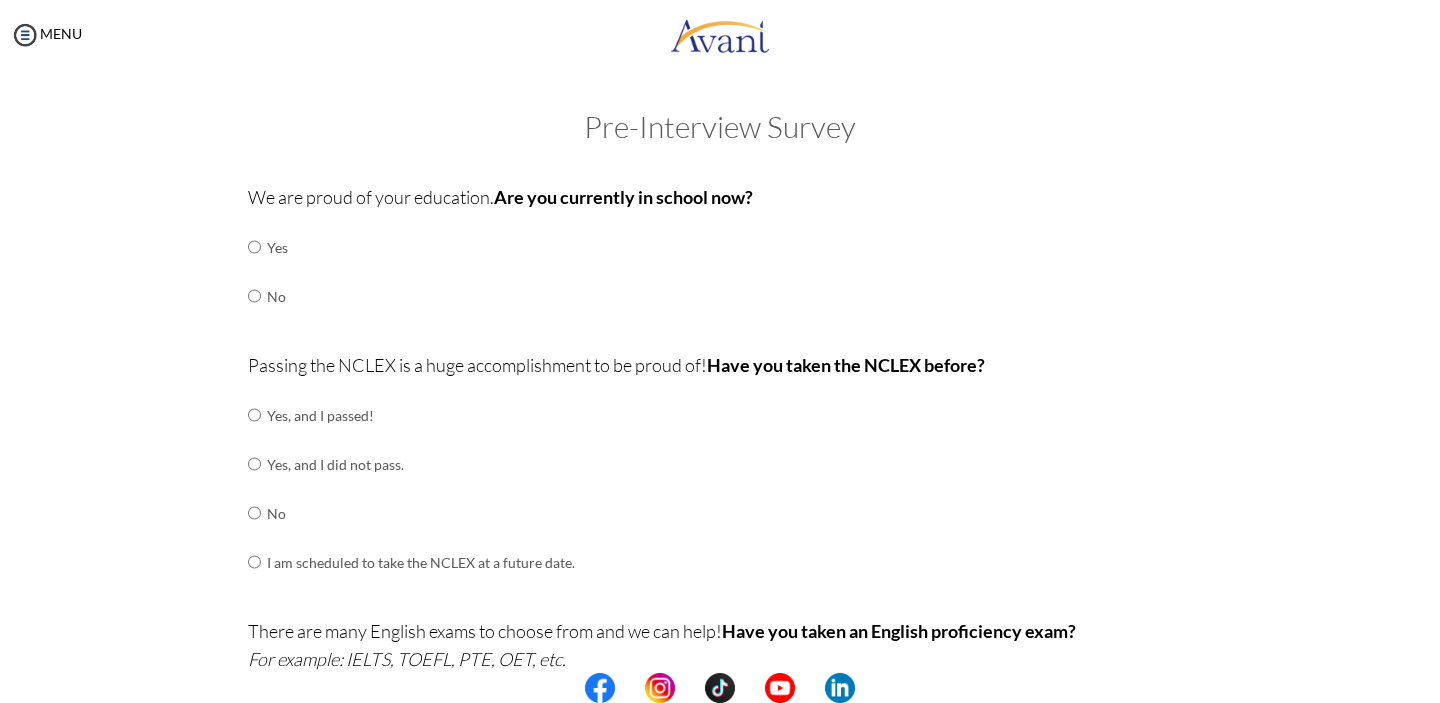 click on "No" at bounding box center (277, 296) 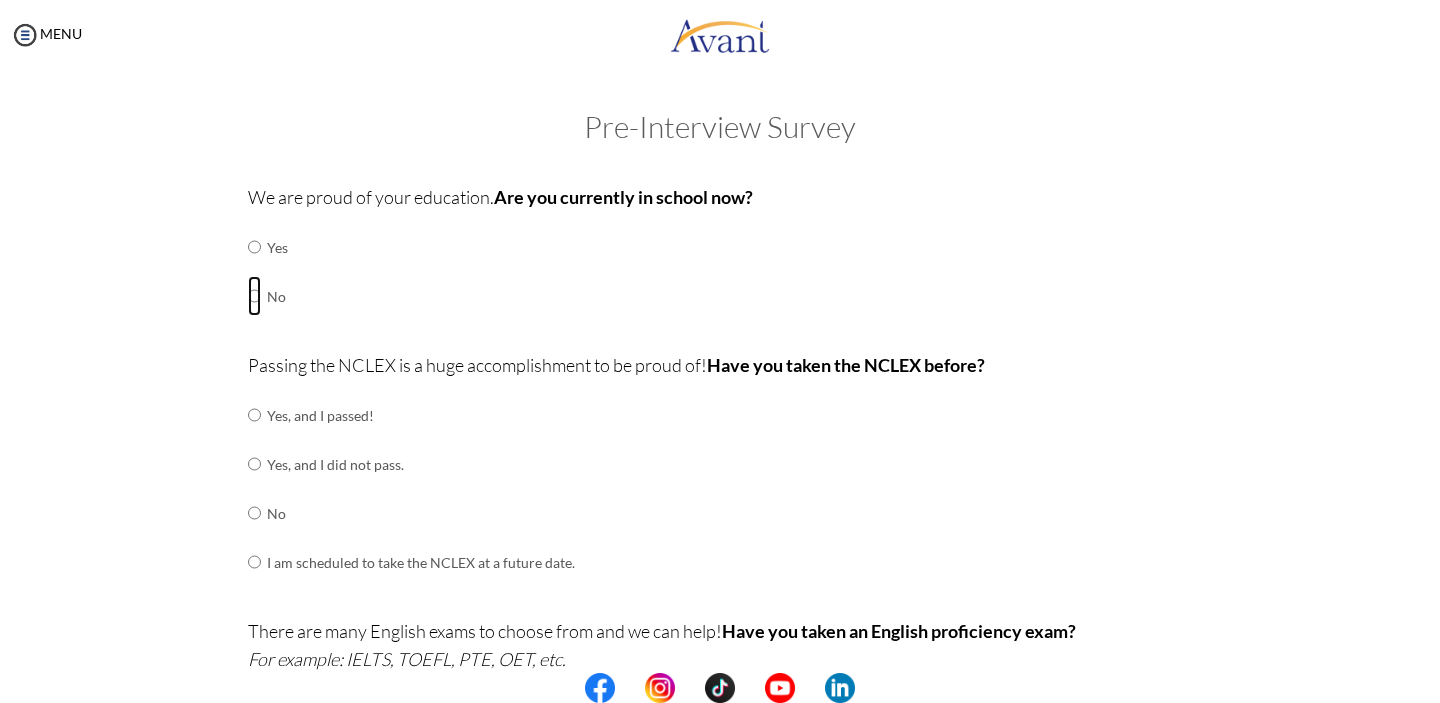 click at bounding box center [254, 247] 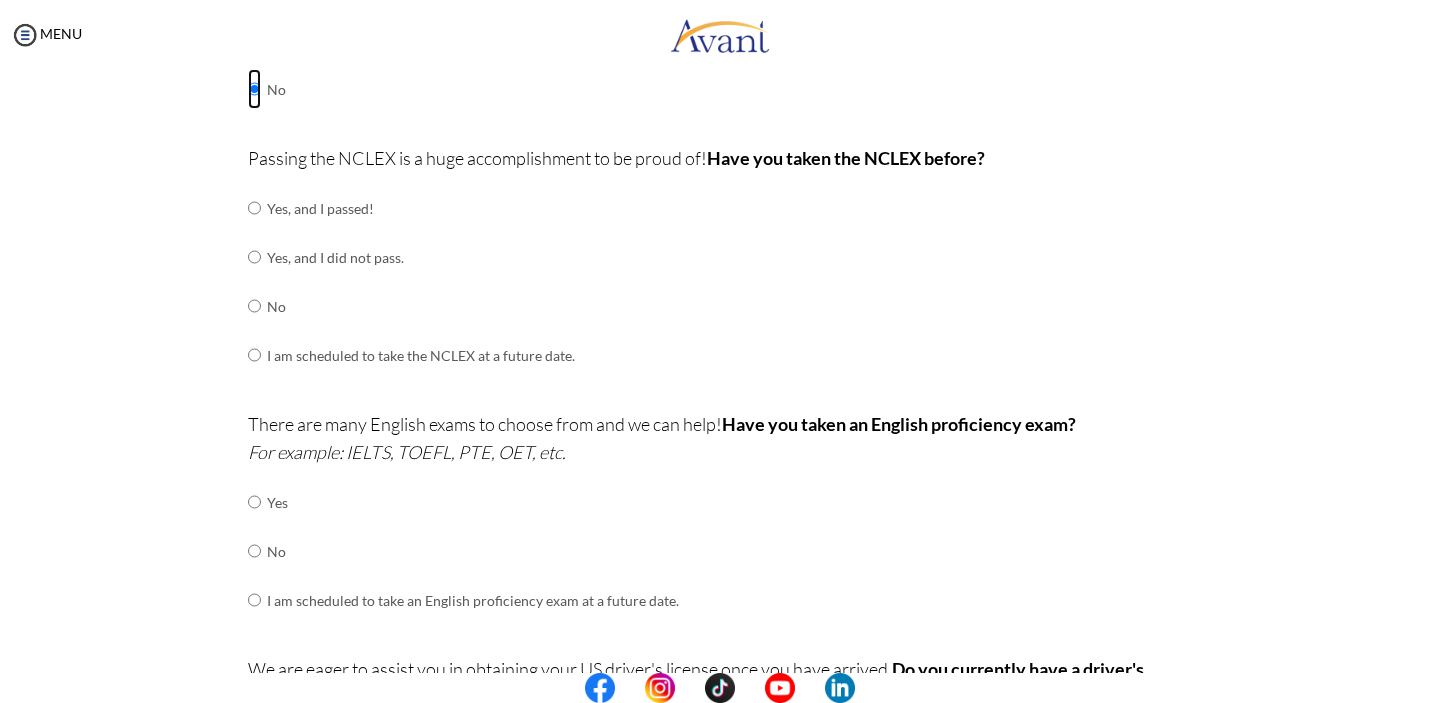 scroll, scrollTop: 237, scrollLeft: 0, axis: vertical 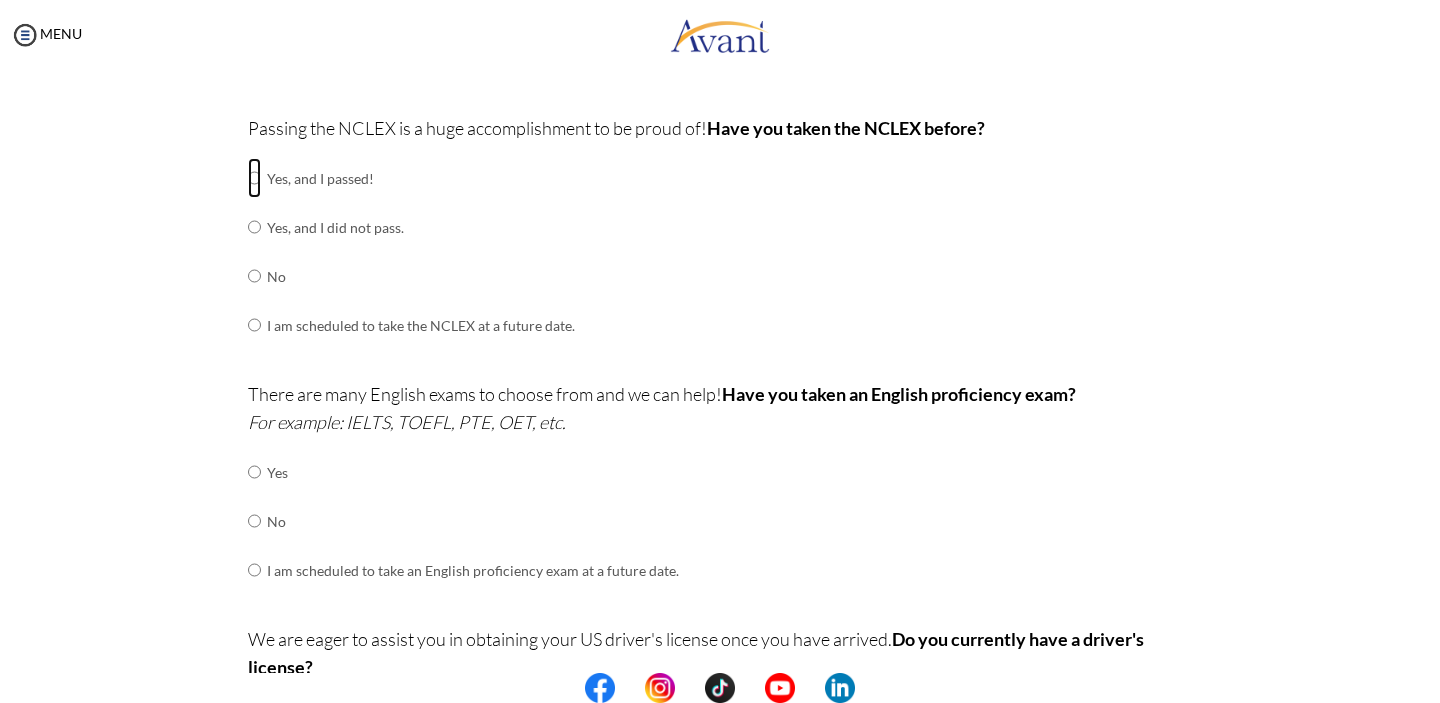 click at bounding box center (254, 178) 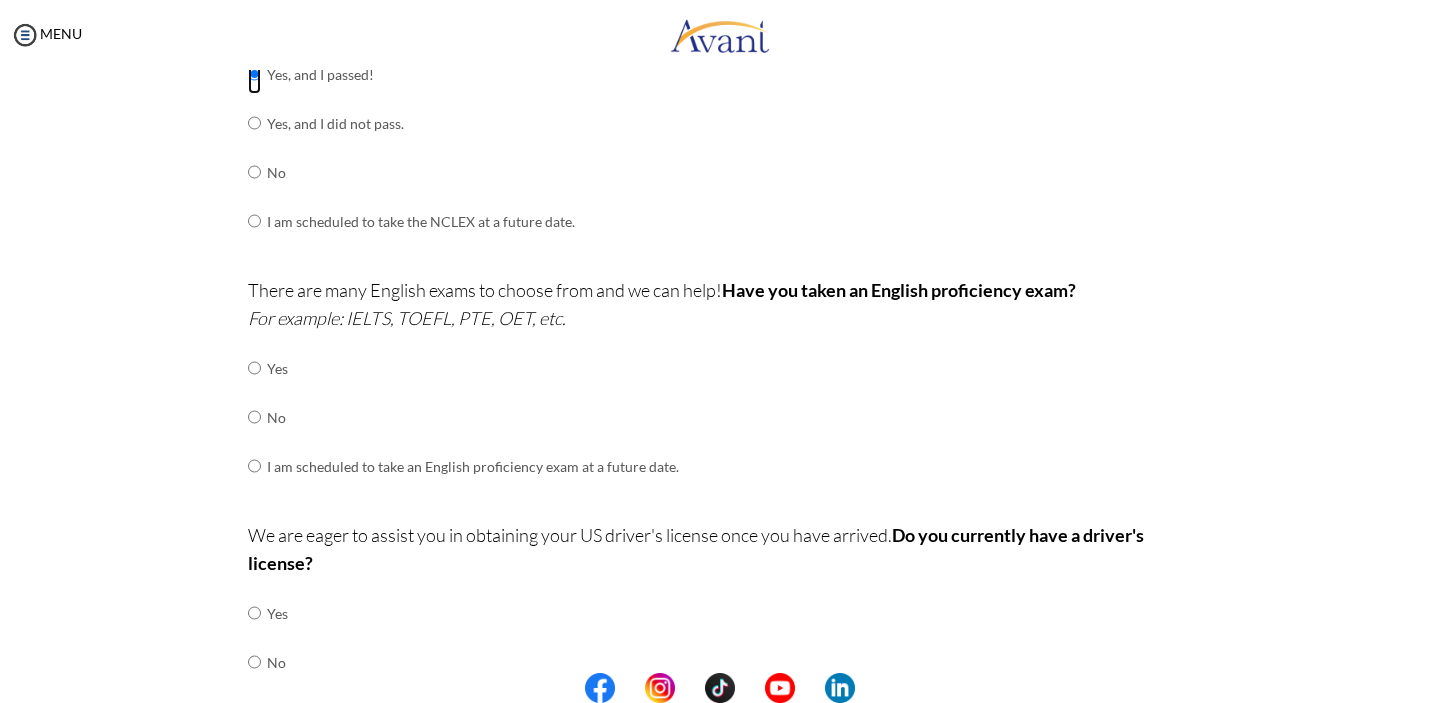 scroll, scrollTop: 347, scrollLeft: 0, axis: vertical 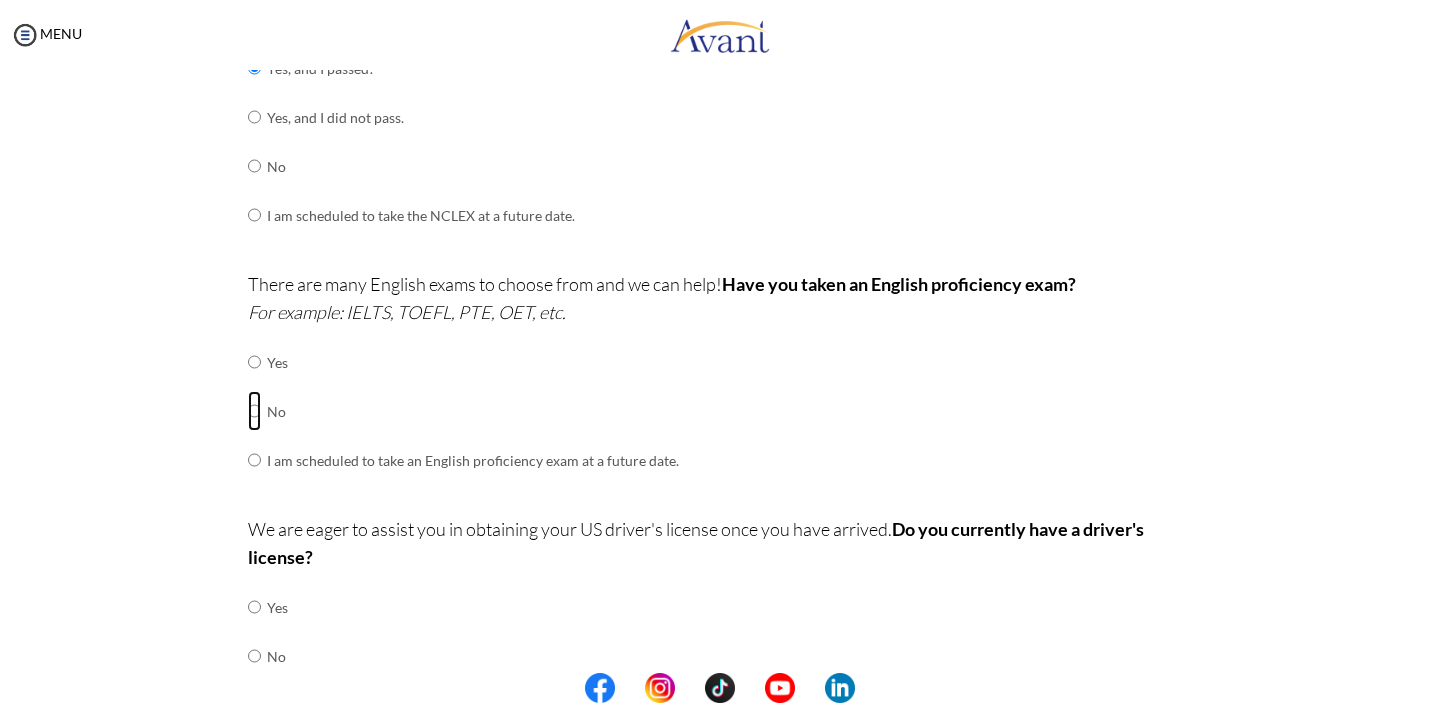 click at bounding box center (254, 362) 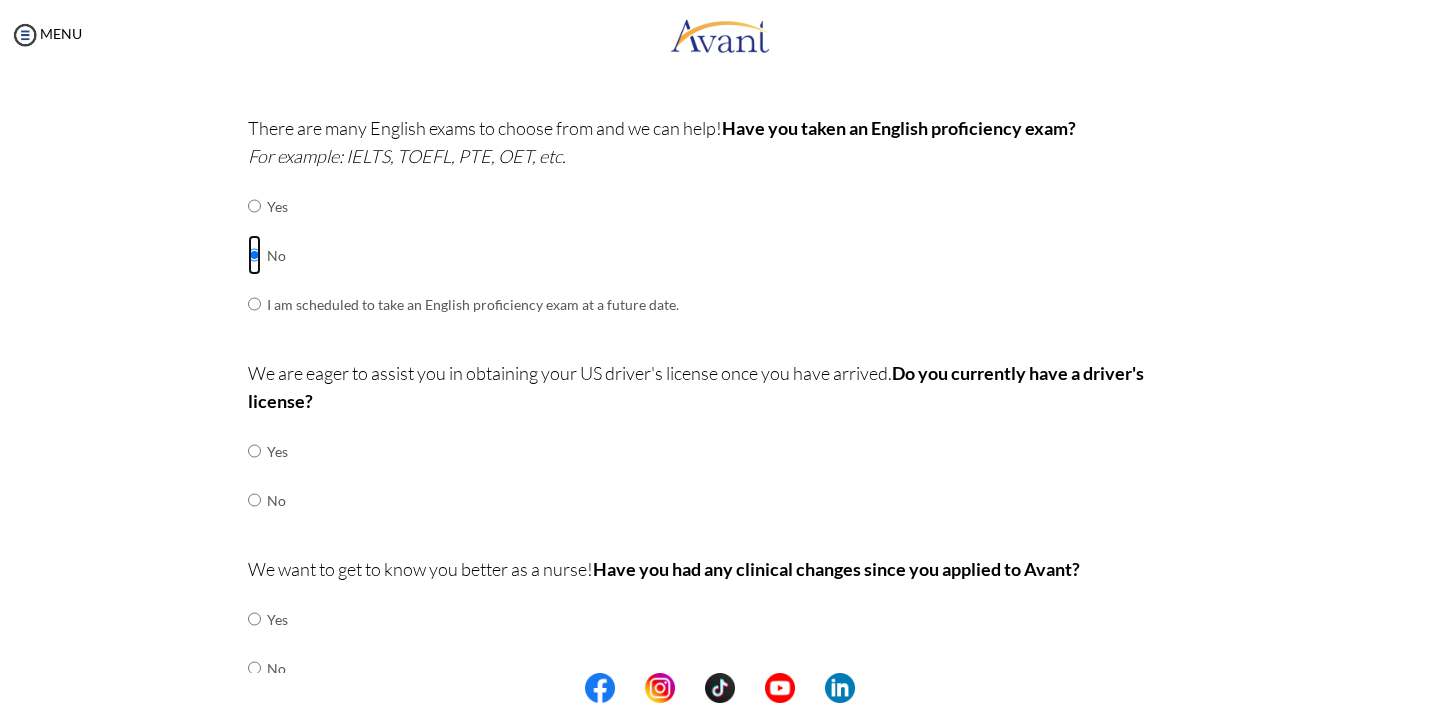 scroll, scrollTop: 598, scrollLeft: 0, axis: vertical 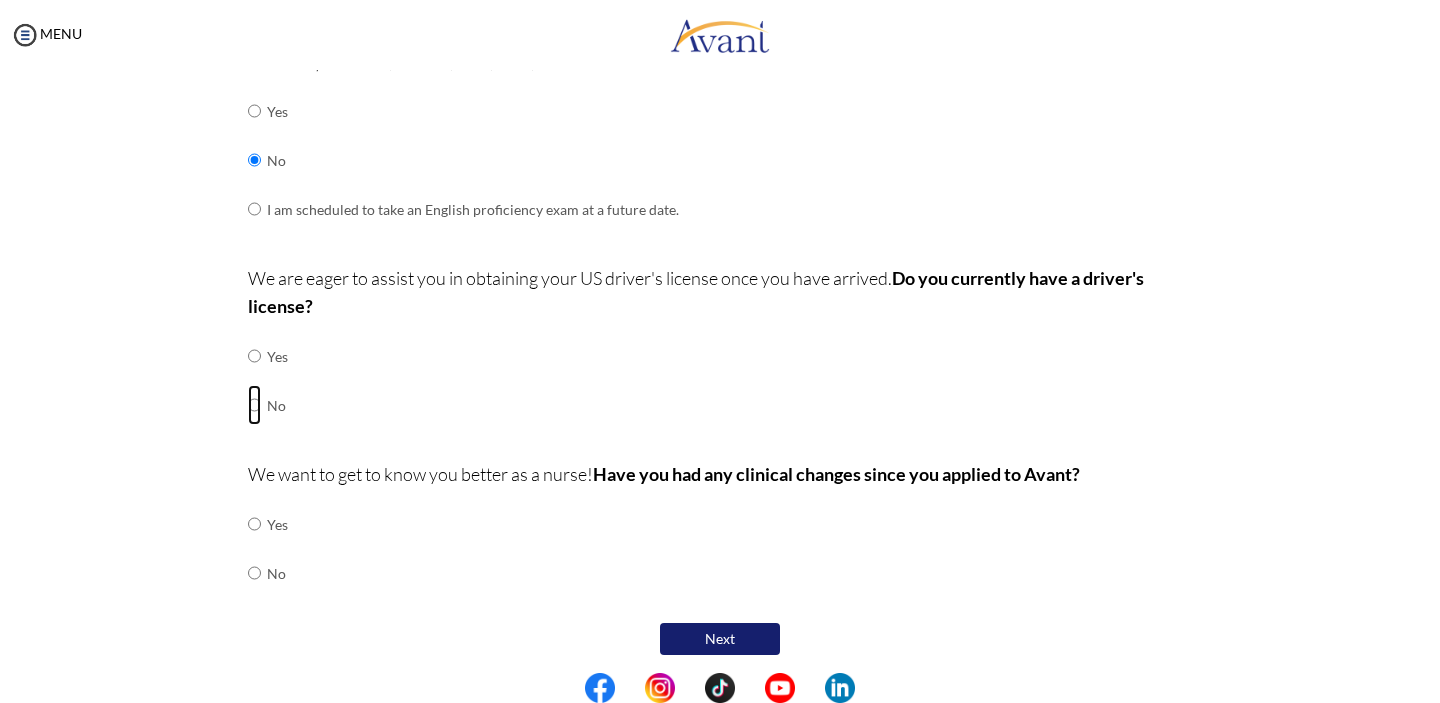 click at bounding box center [254, 356] 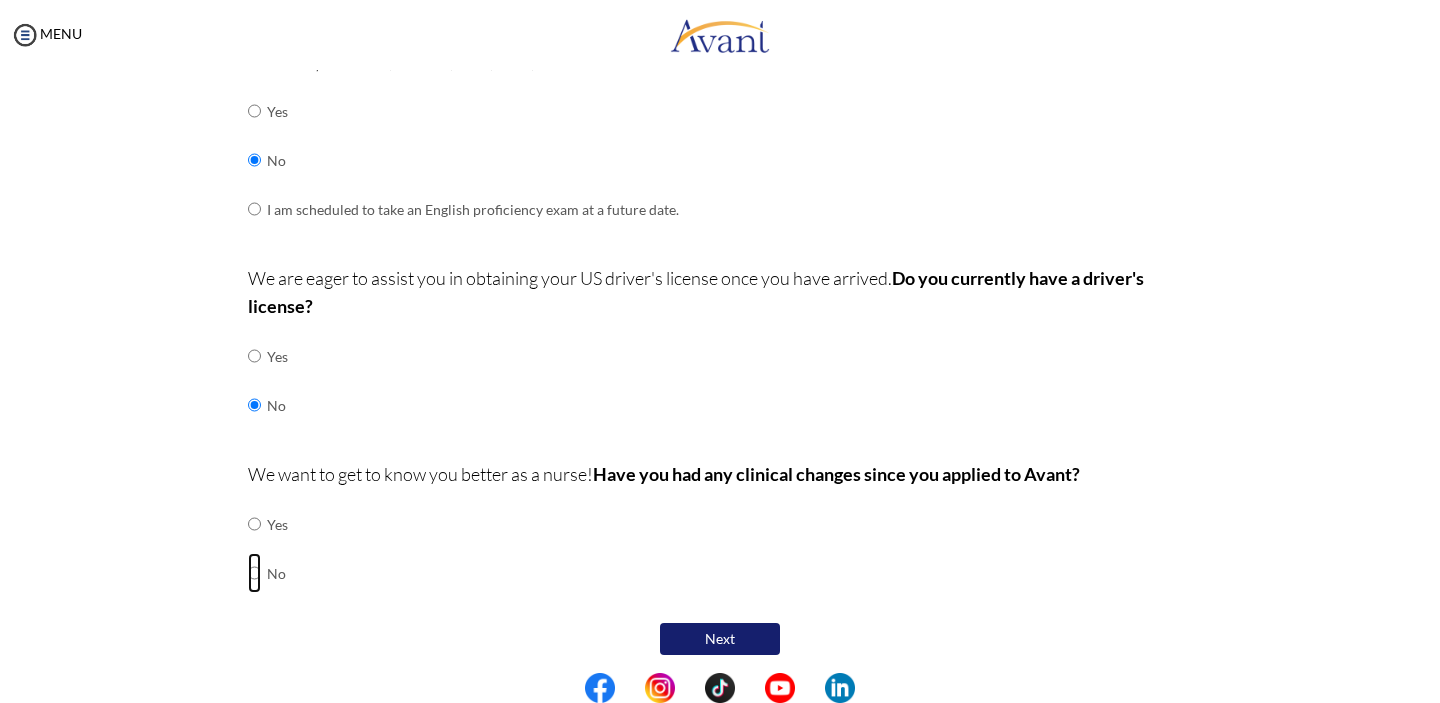 click at bounding box center [254, 524] 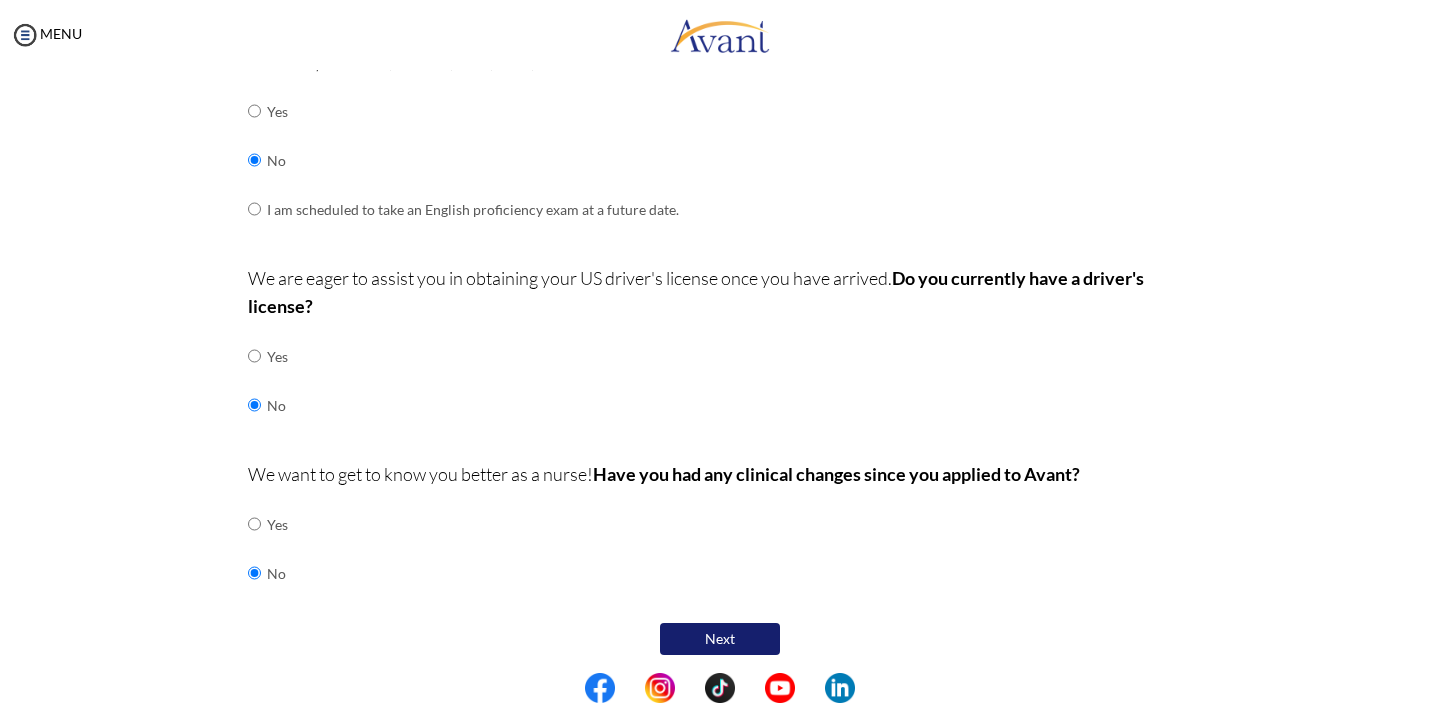 click on "Next" at bounding box center [720, 639] 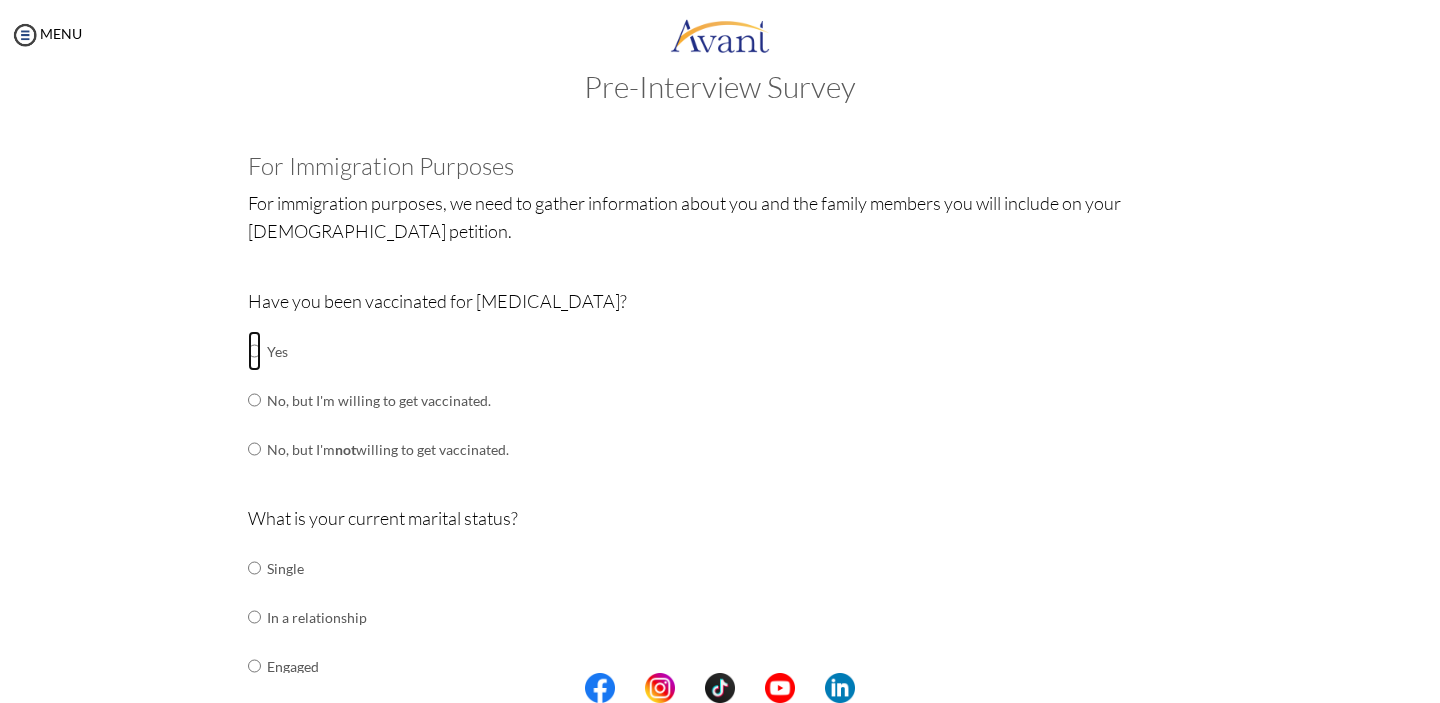 click at bounding box center (254, 351) 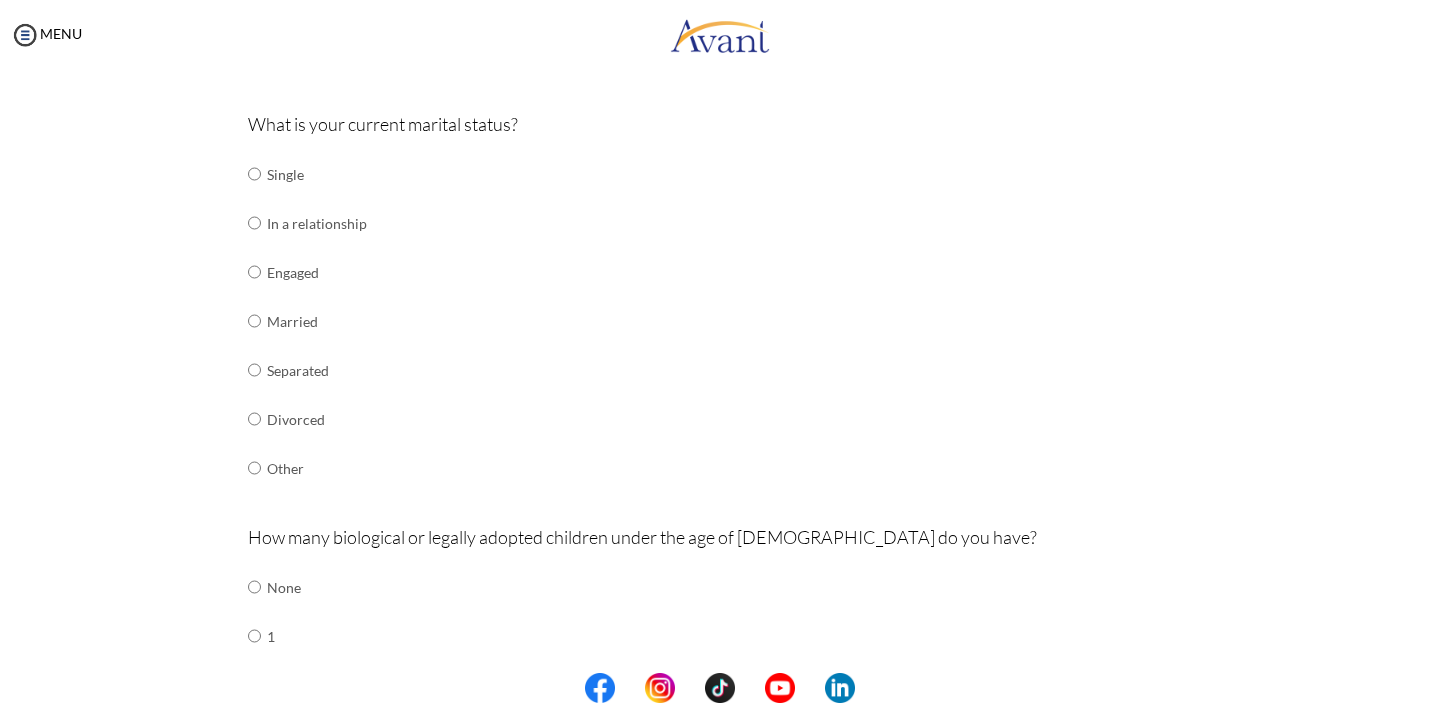 scroll, scrollTop: 429, scrollLeft: 0, axis: vertical 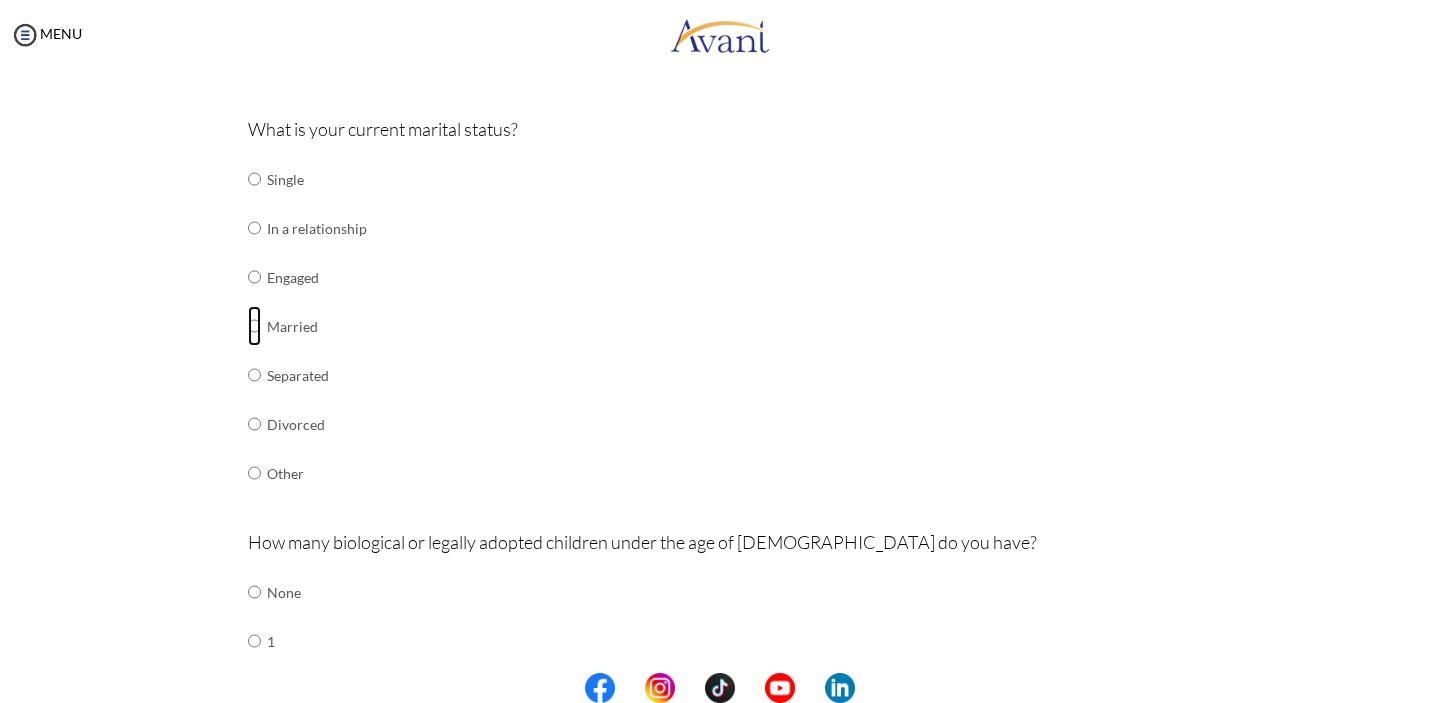 click at bounding box center [254, 179] 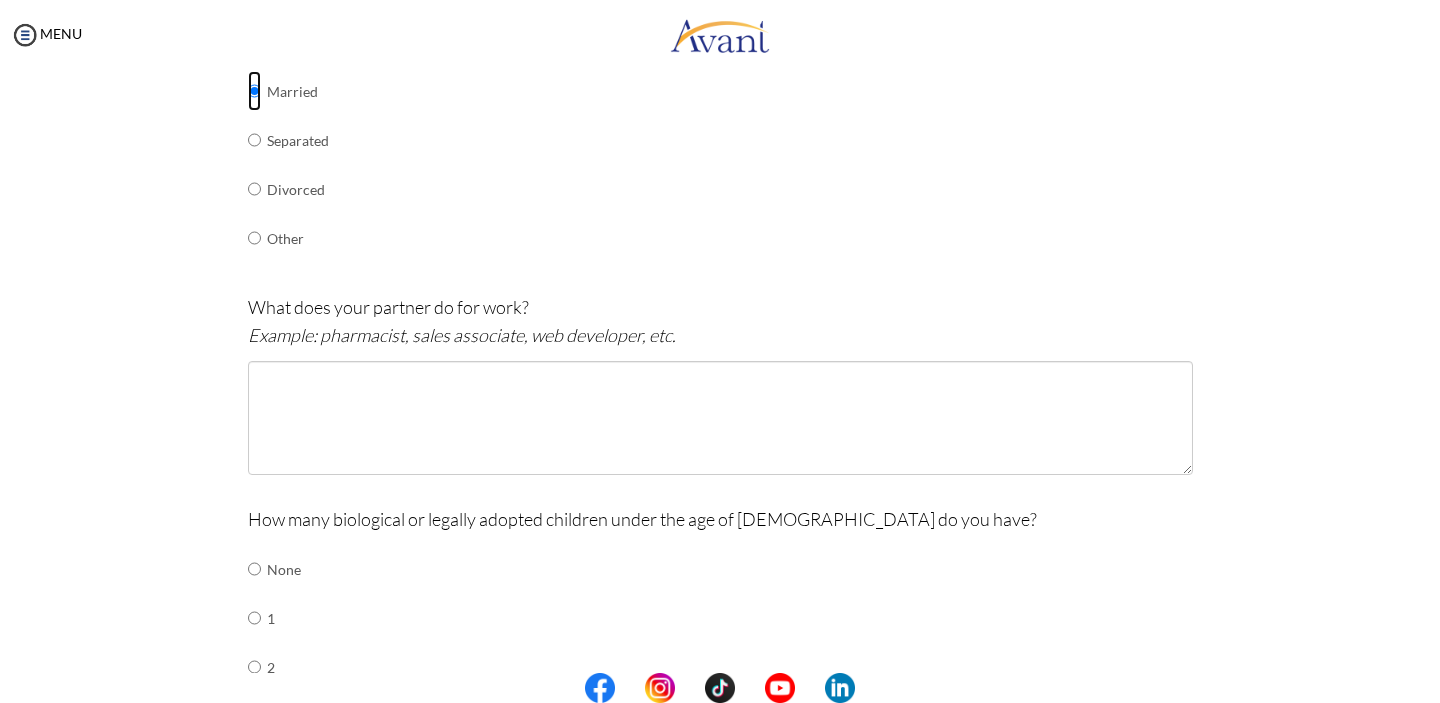 scroll, scrollTop: 709, scrollLeft: 0, axis: vertical 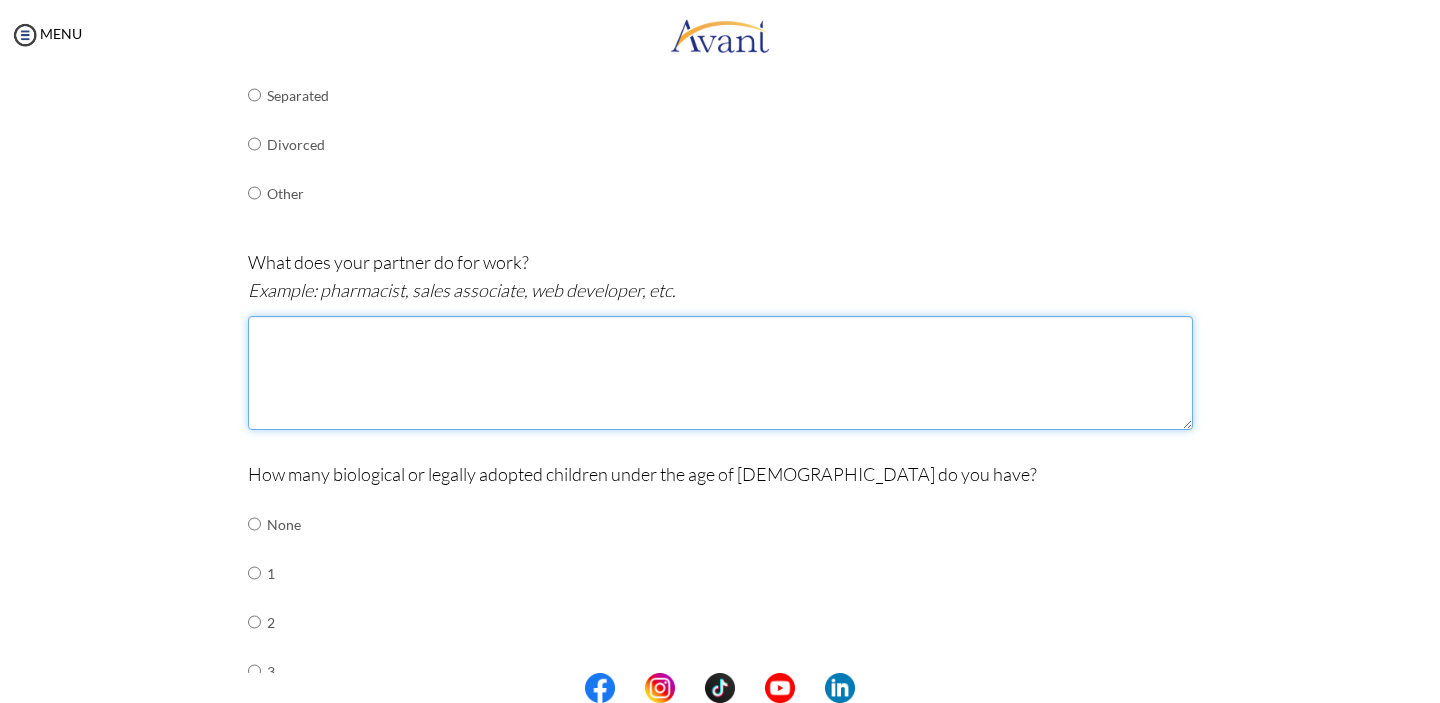 click at bounding box center (720, 373) 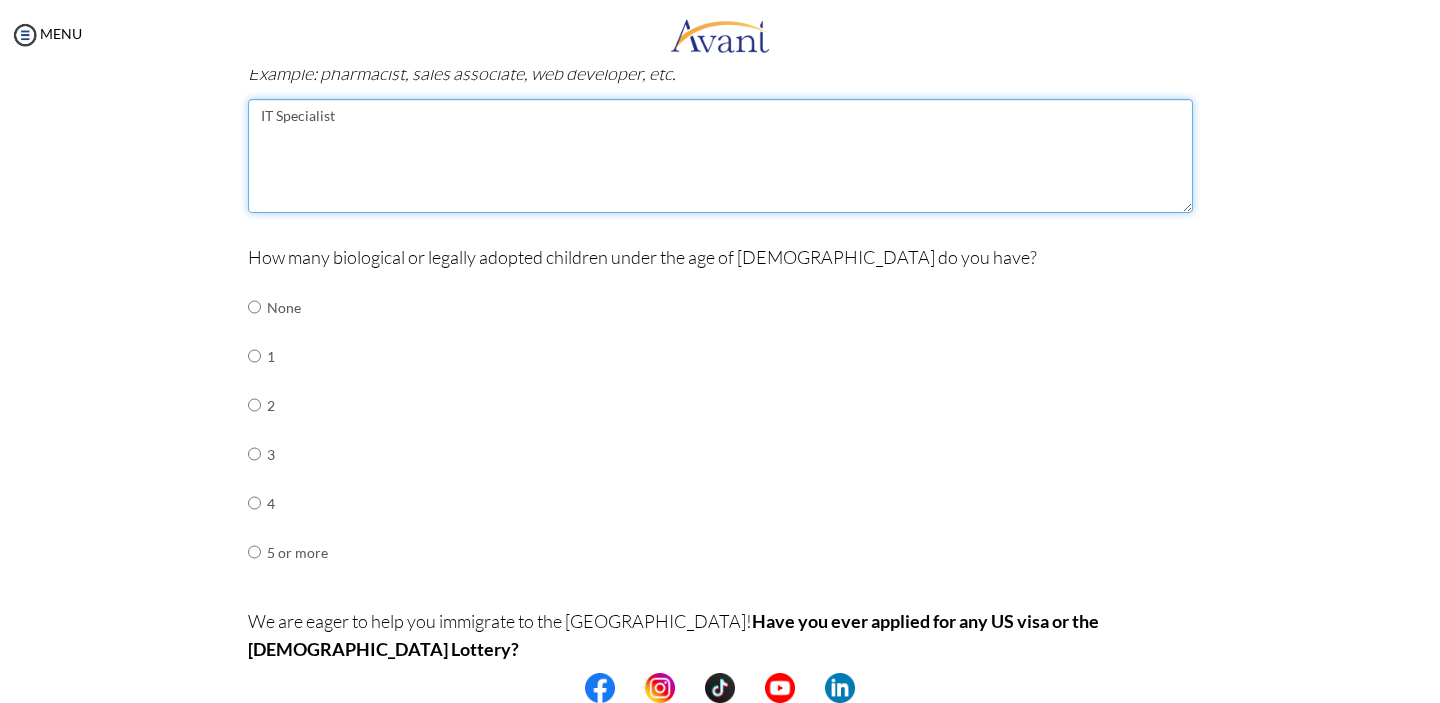 scroll, scrollTop: 943, scrollLeft: 0, axis: vertical 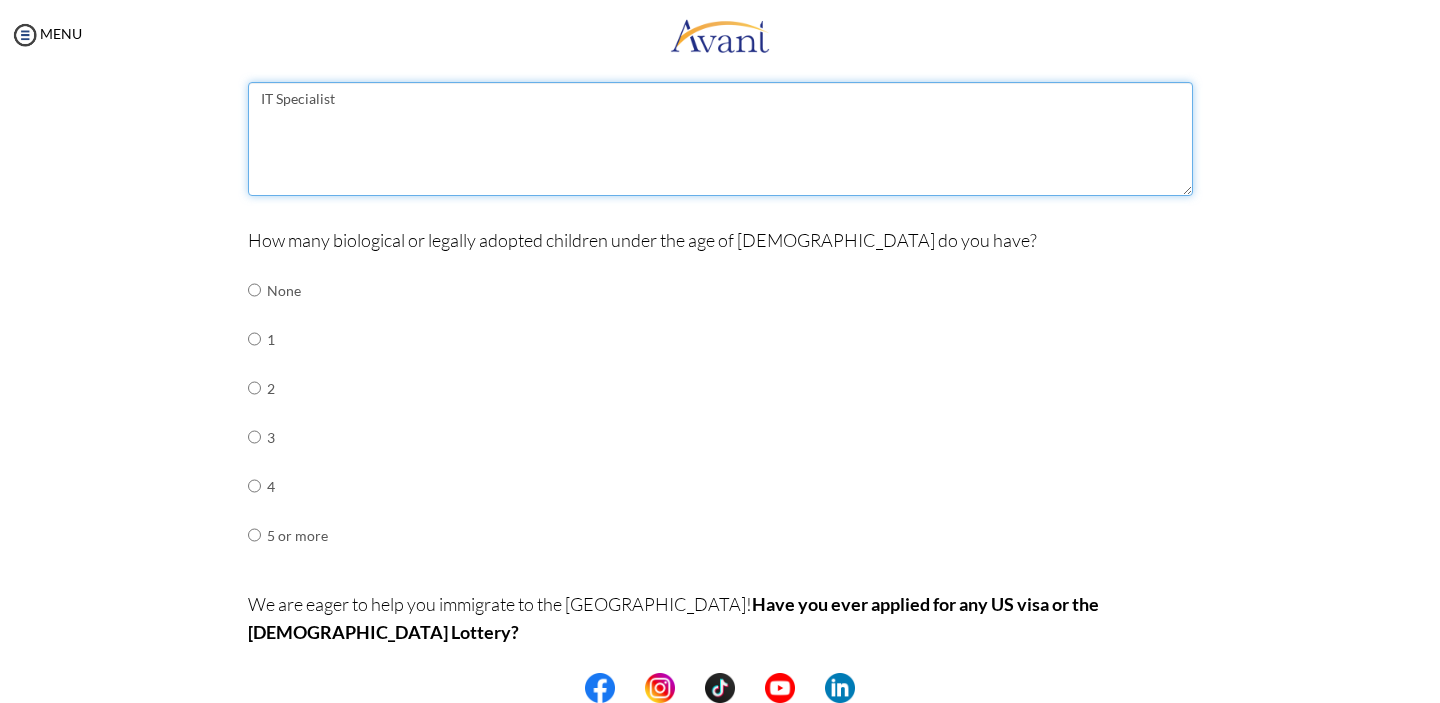 type on "IT Specialist" 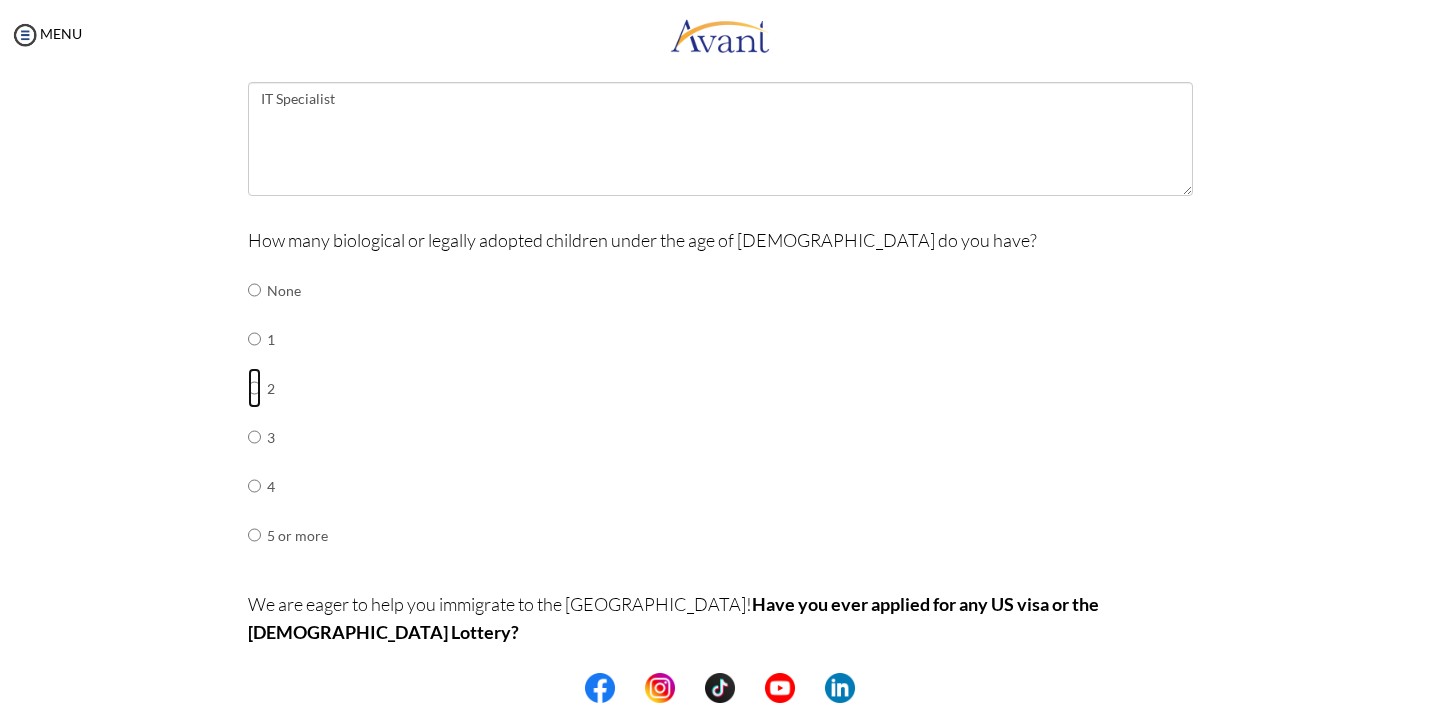 click at bounding box center (254, 290) 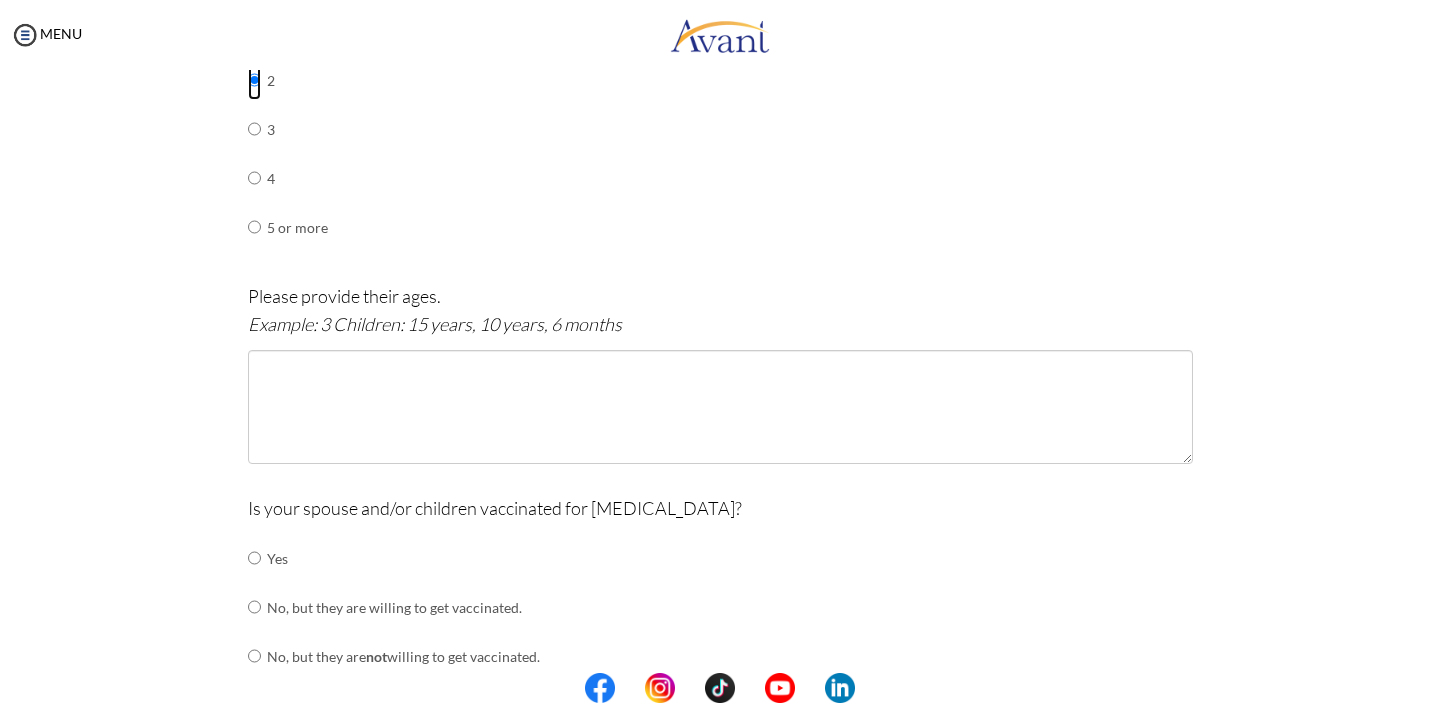 scroll, scrollTop: 1252, scrollLeft: 0, axis: vertical 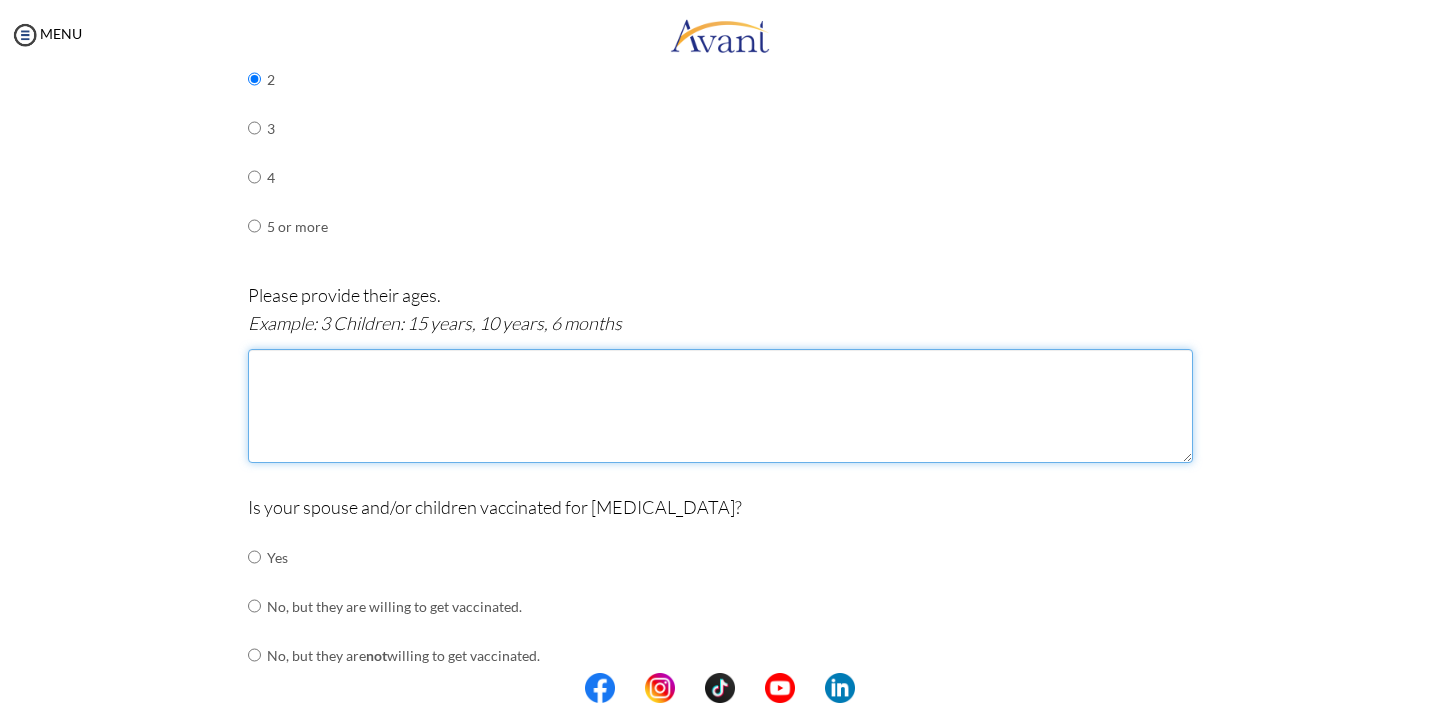 click at bounding box center [720, 406] 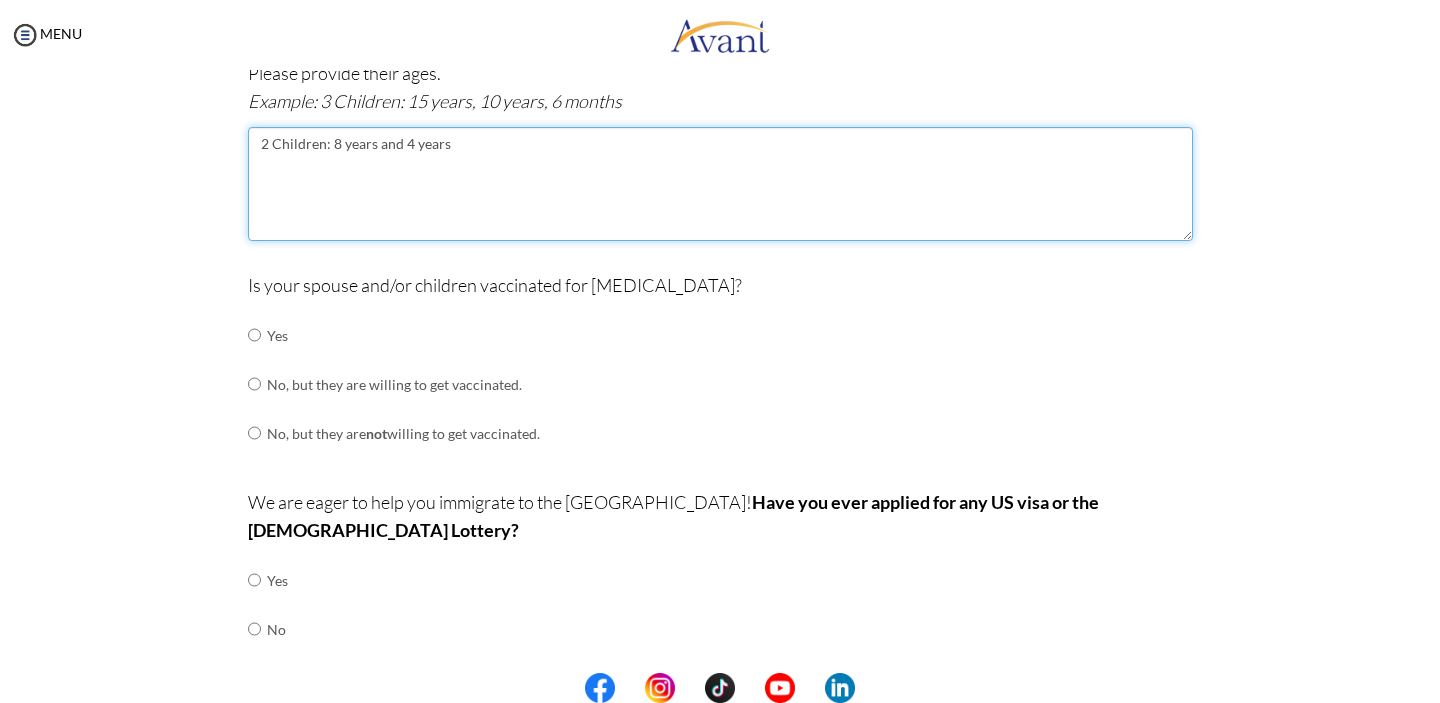scroll, scrollTop: 1499, scrollLeft: 0, axis: vertical 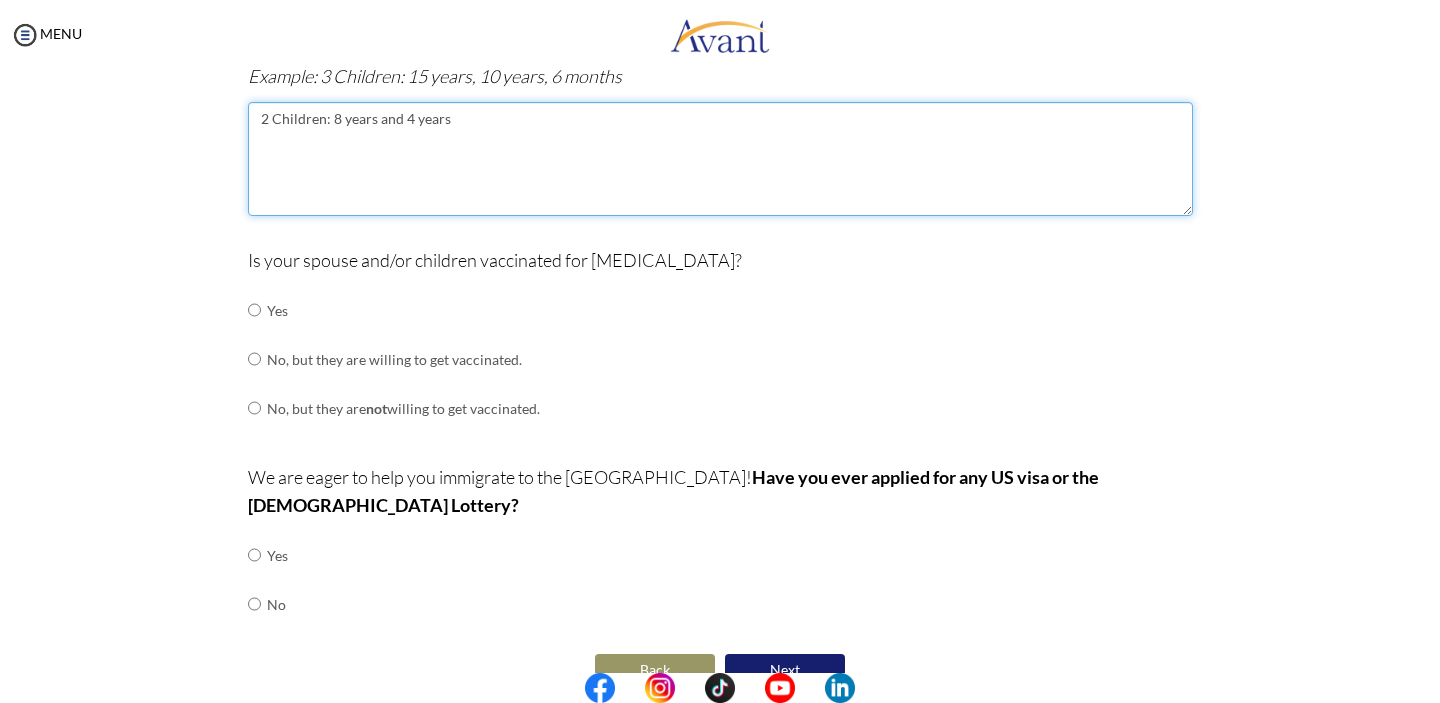 type on "2 Children: 8 years and 4 years" 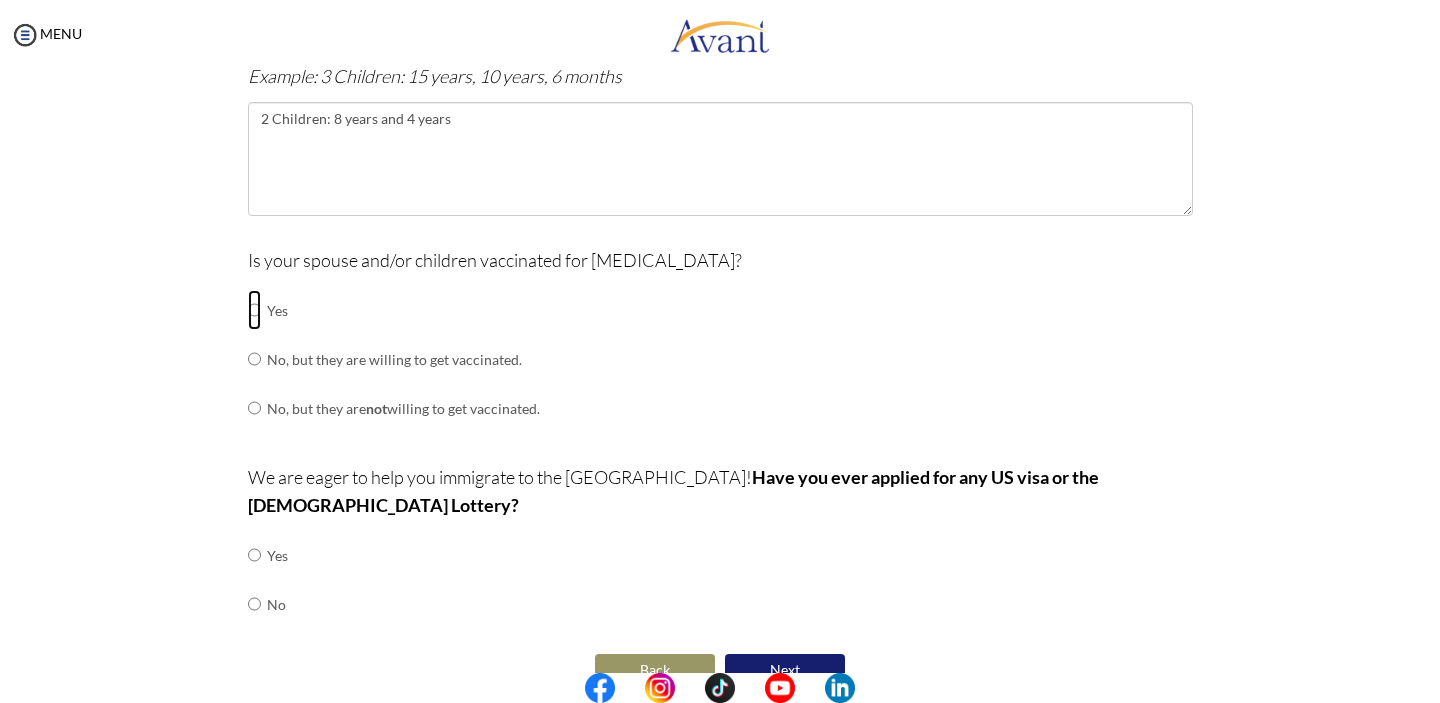 click at bounding box center (254, 310) 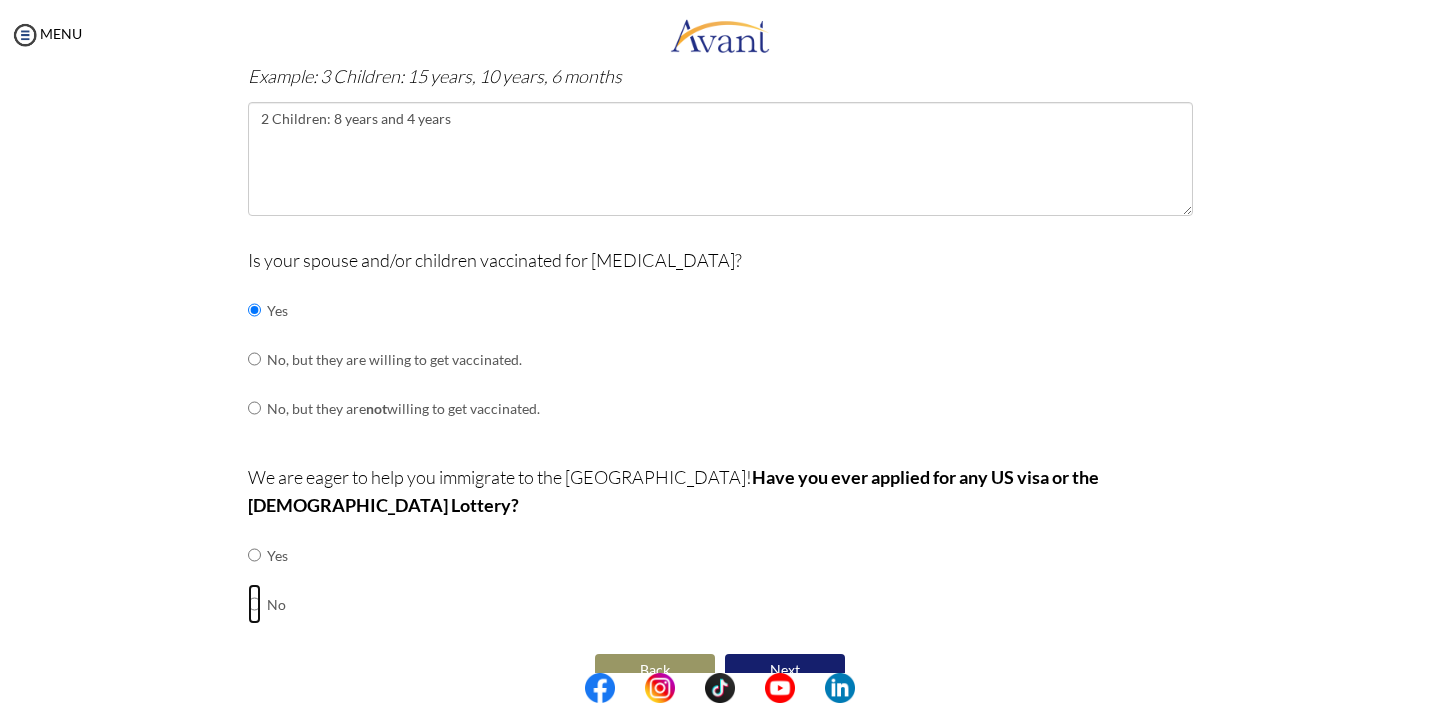 click at bounding box center (254, 555) 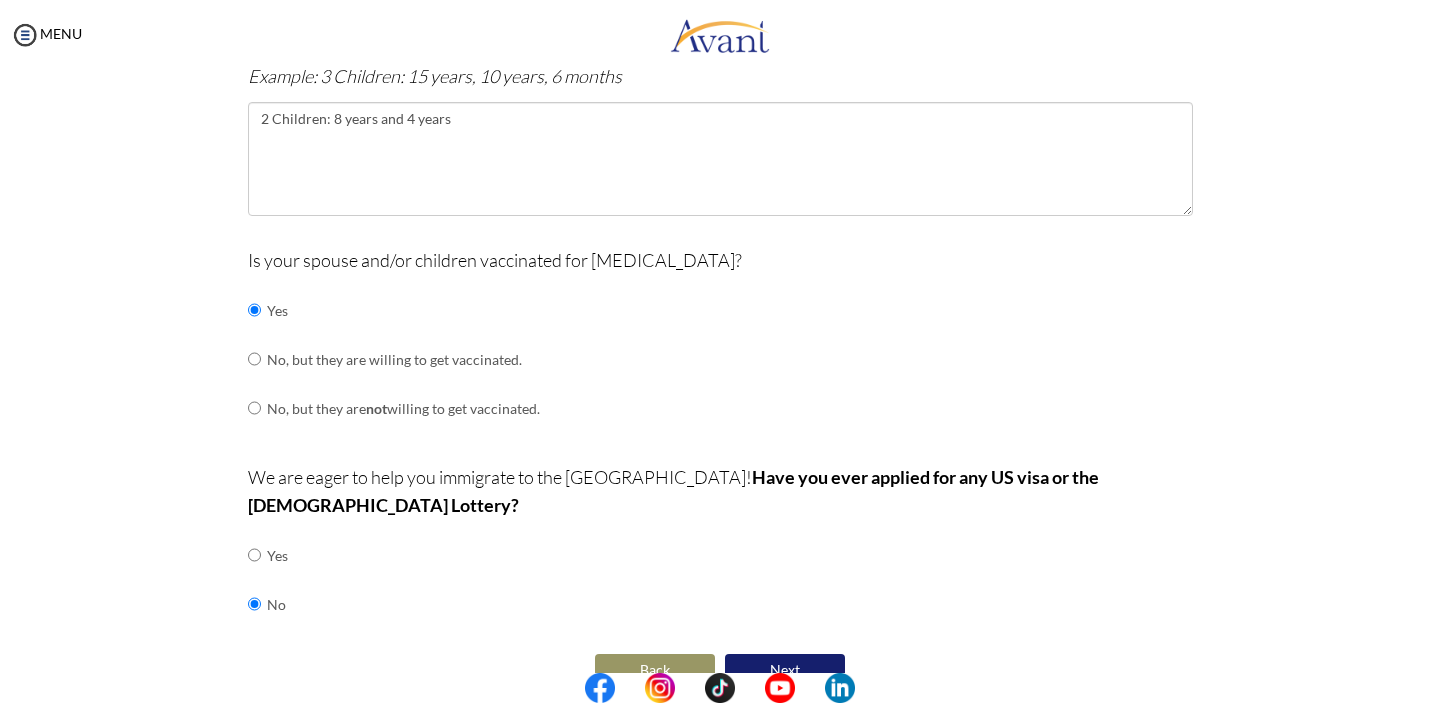 click on "Next" at bounding box center (785, 670) 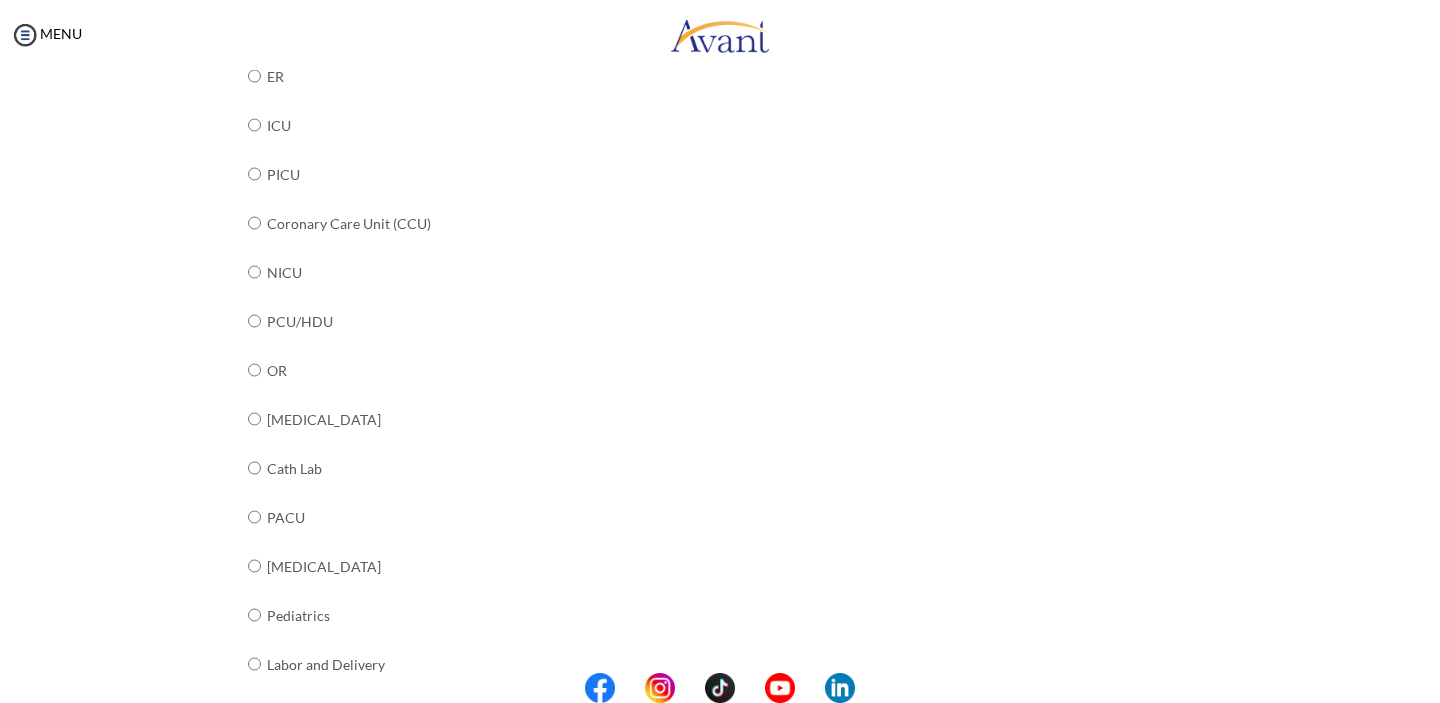 scroll, scrollTop: 738, scrollLeft: 0, axis: vertical 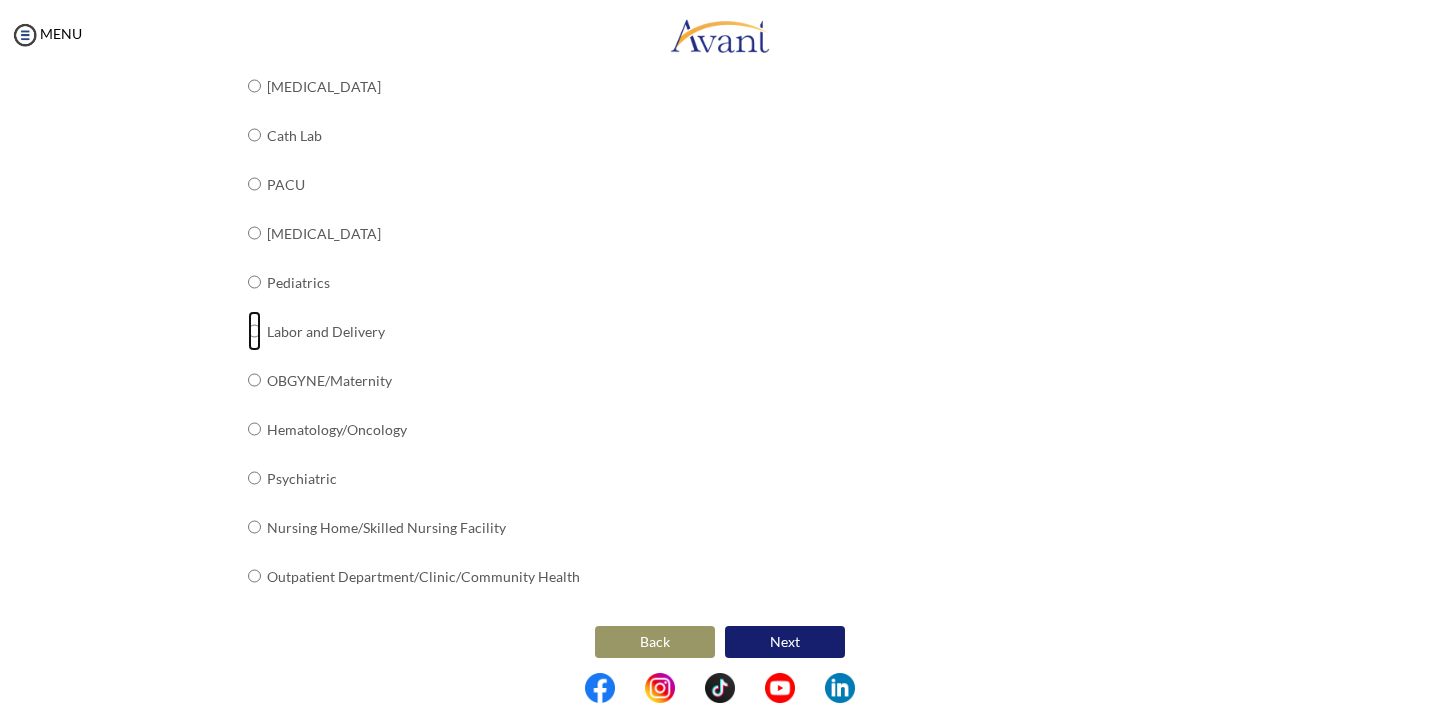 click at bounding box center [254, -355] 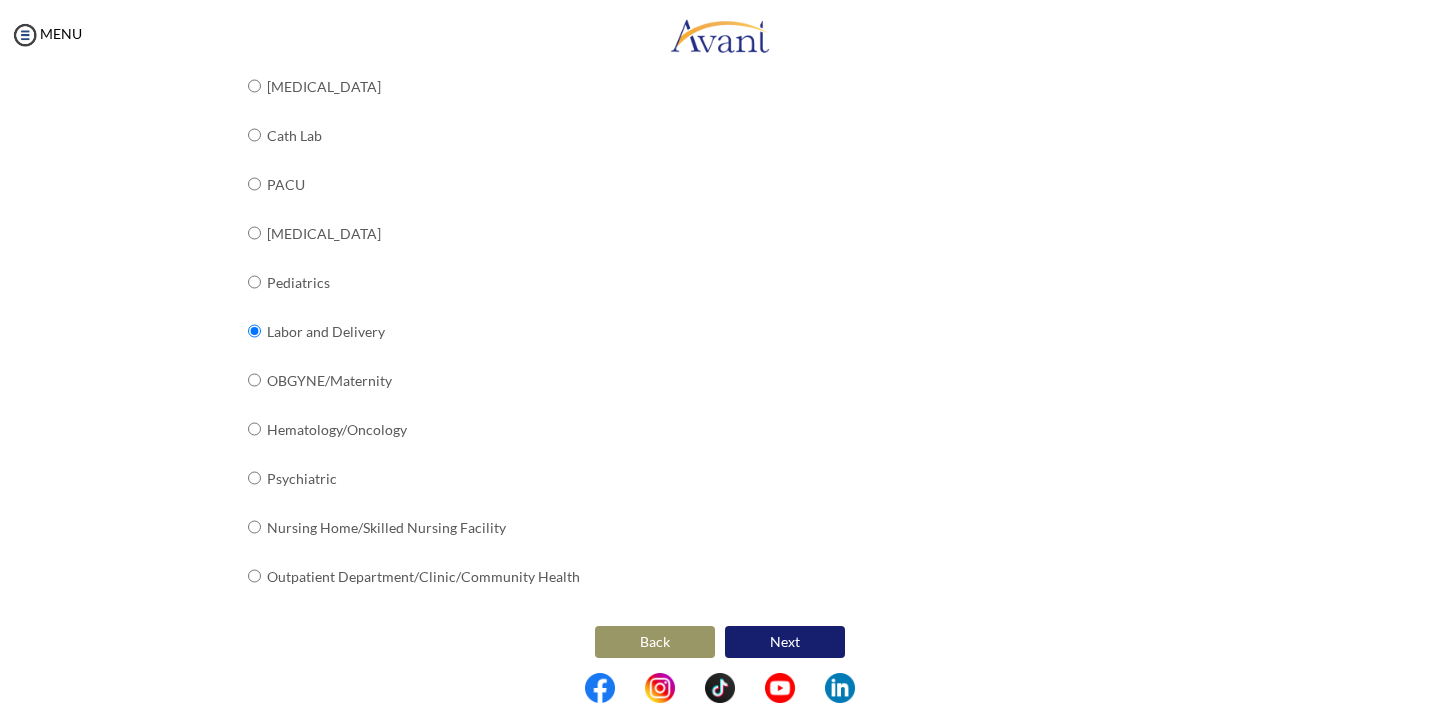 click on "Next" at bounding box center [785, 642] 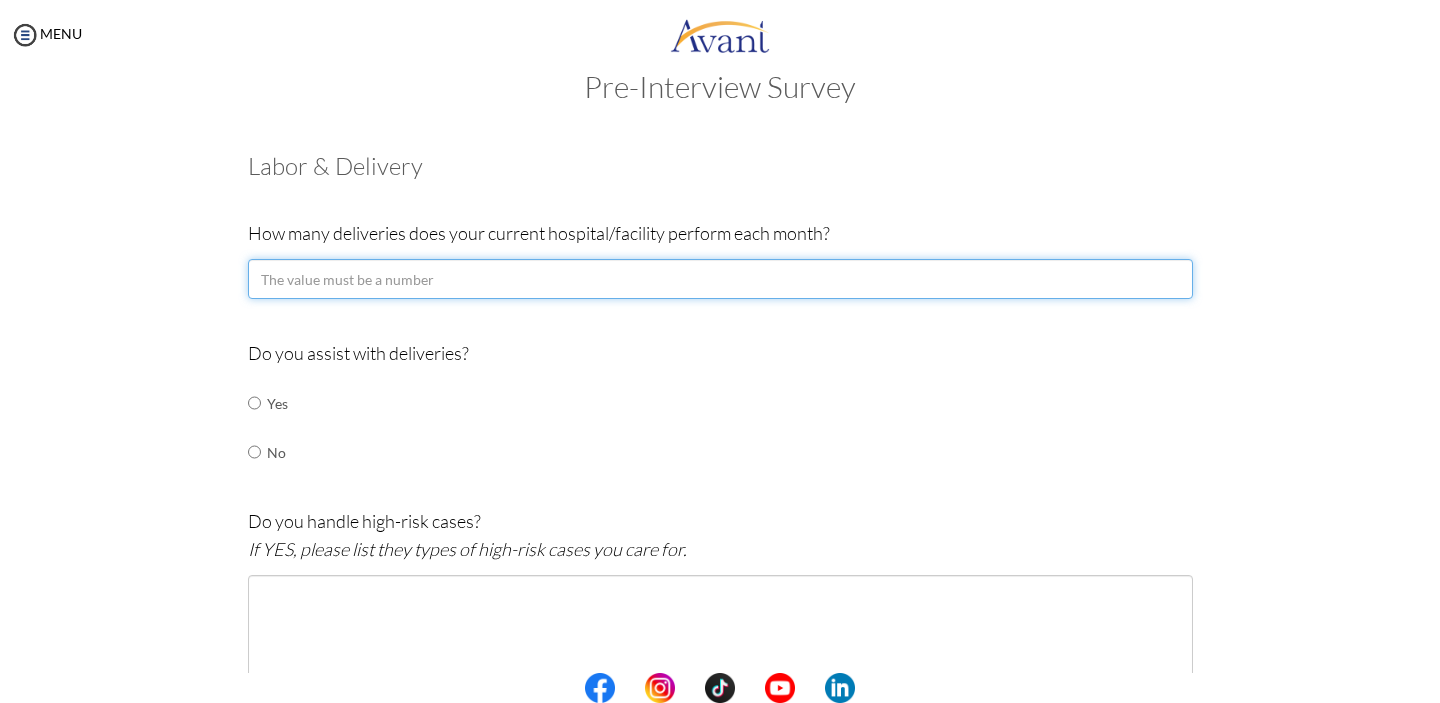 click at bounding box center (720, 279) 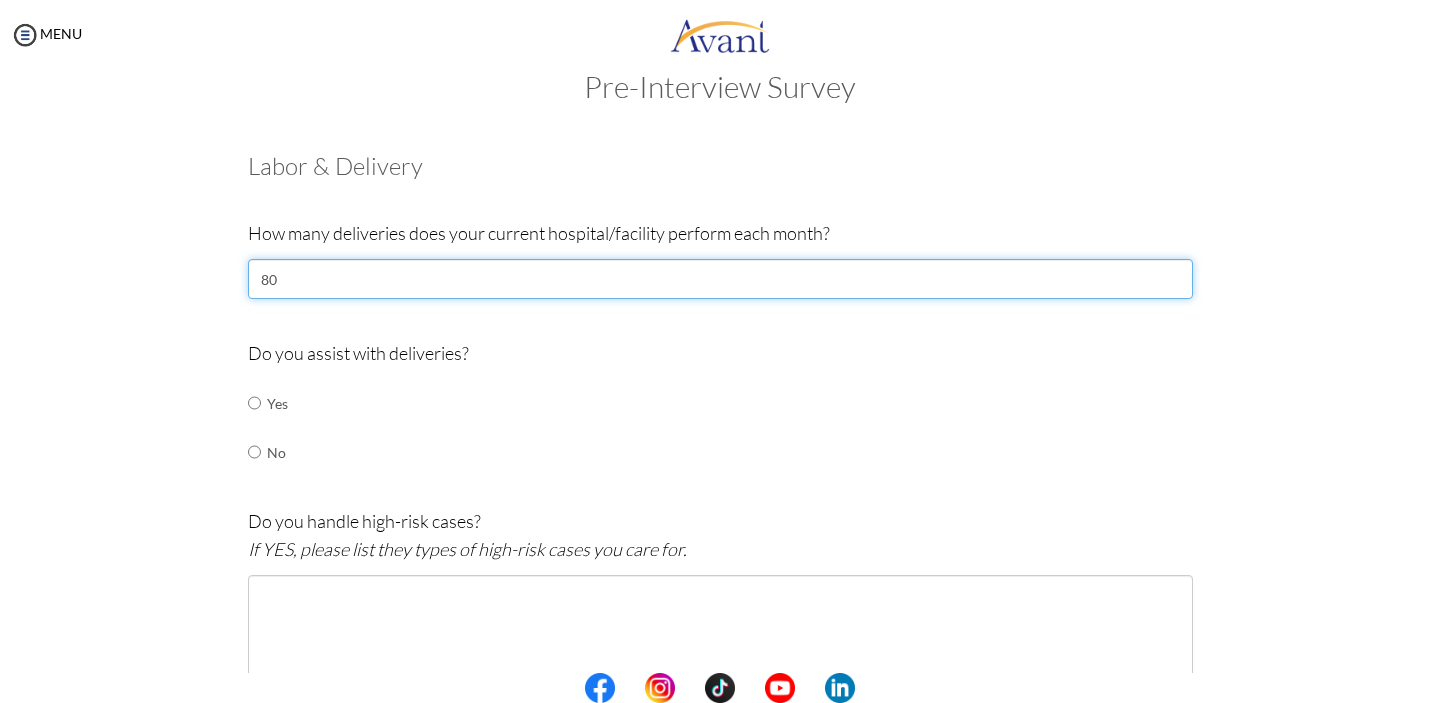 type on "8" 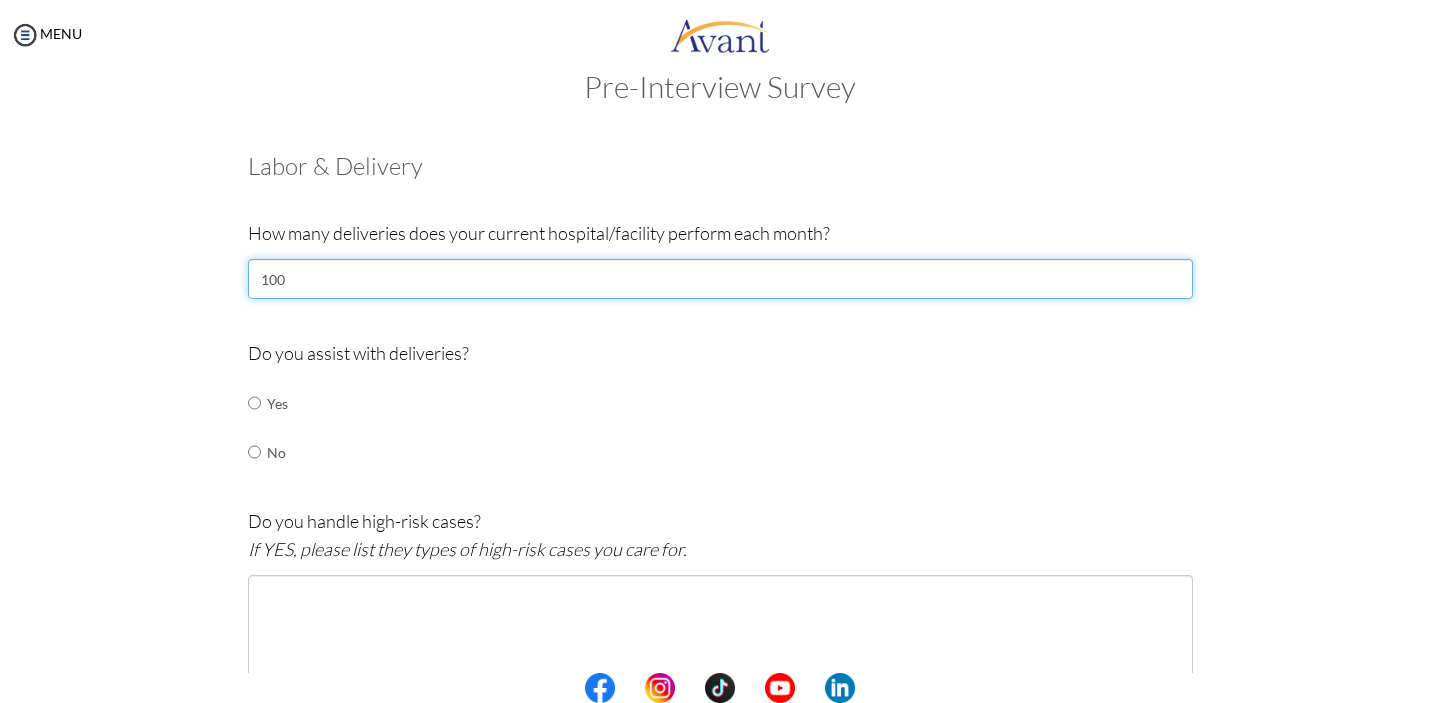 type on "100" 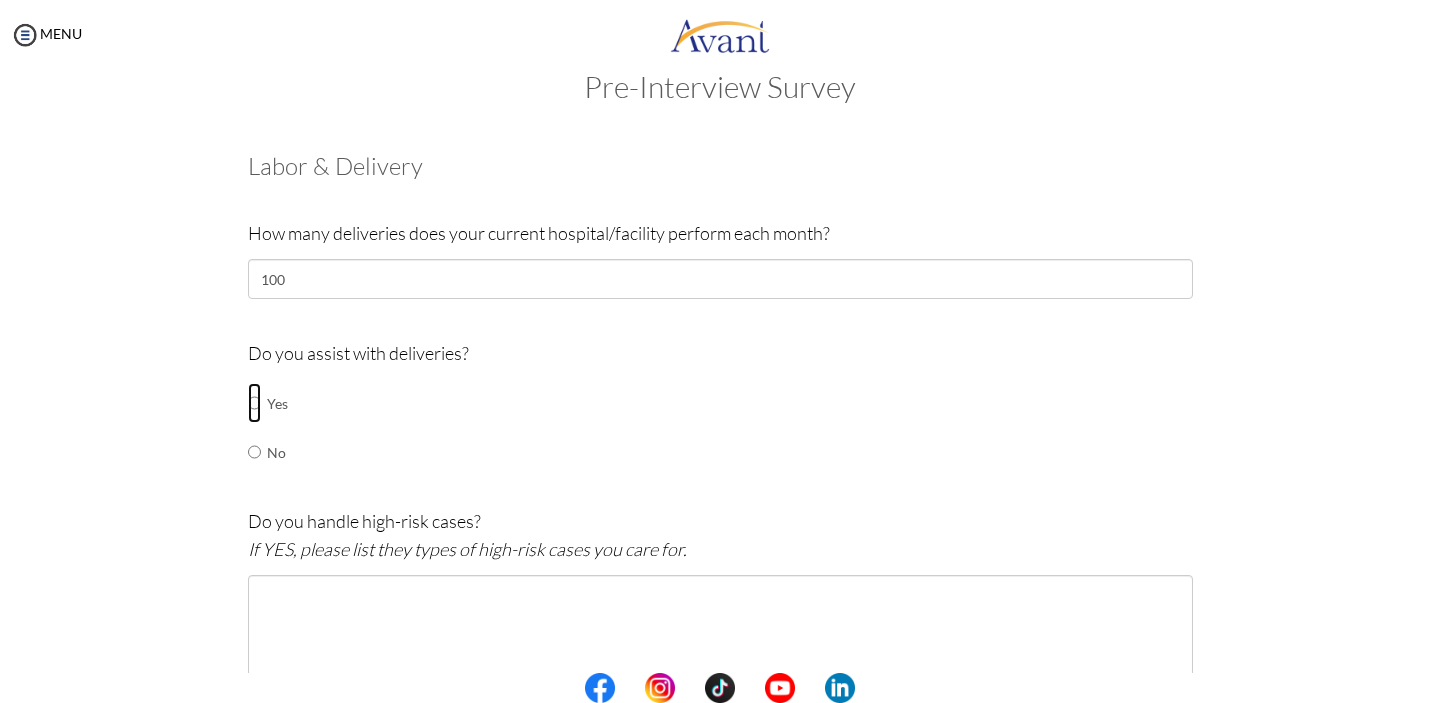 click at bounding box center [254, 403] 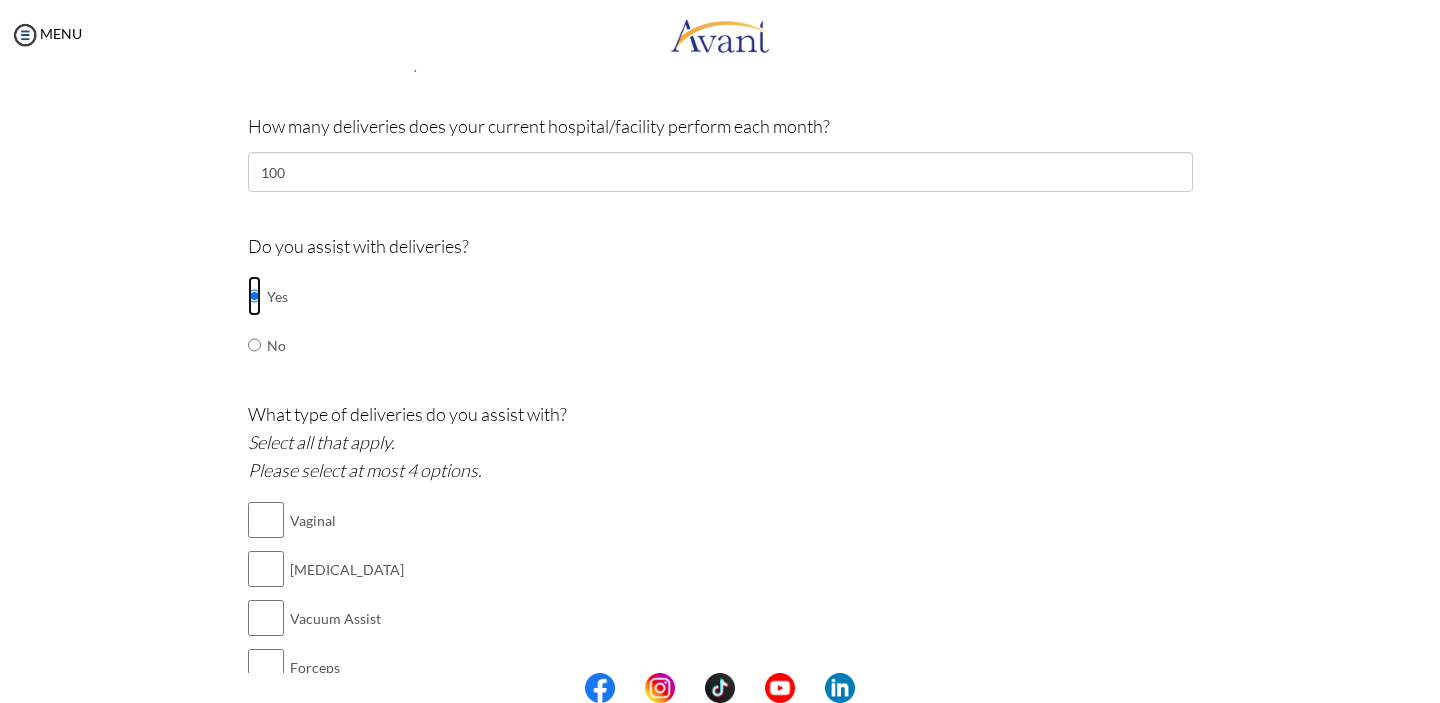 scroll, scrollTop: 393, scrollLeft: 0, axis: vertical 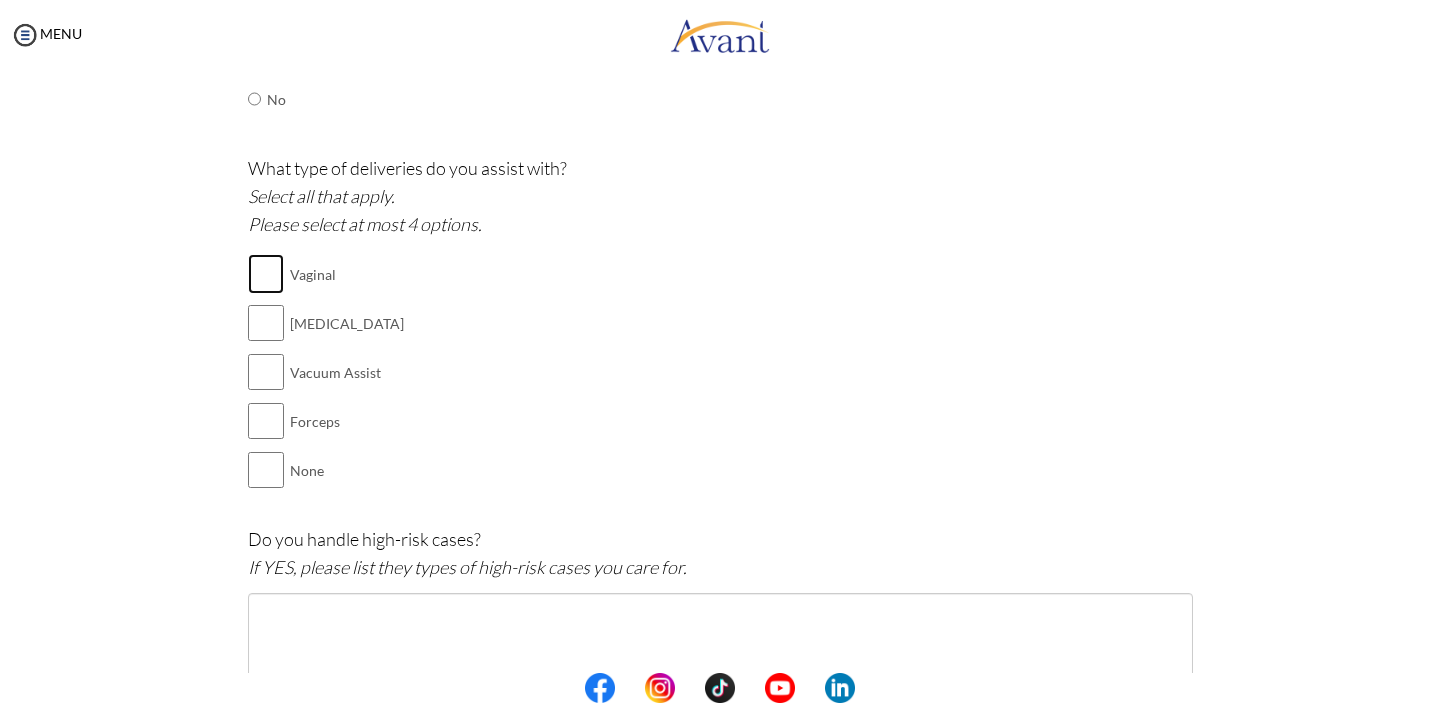 click at bounding box center (266, 274) 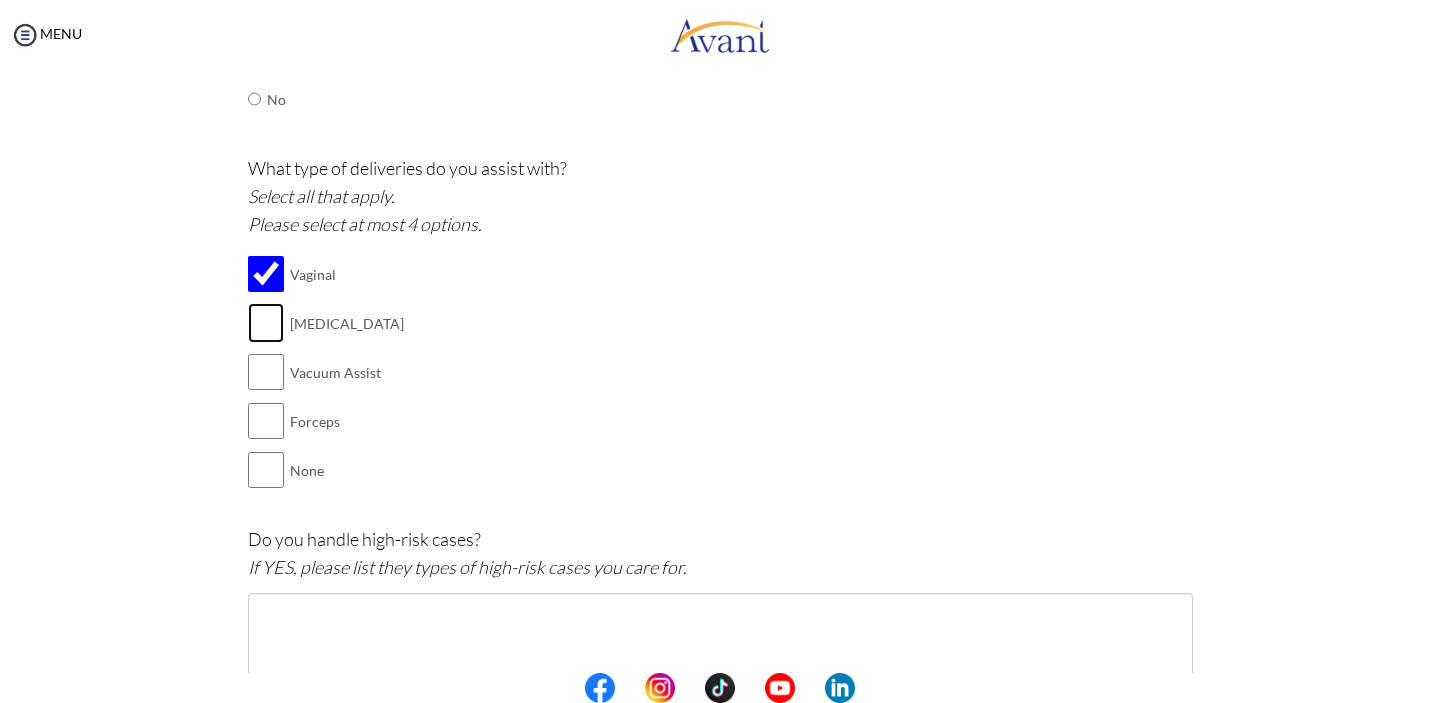 click at bounding box center (266, 323) 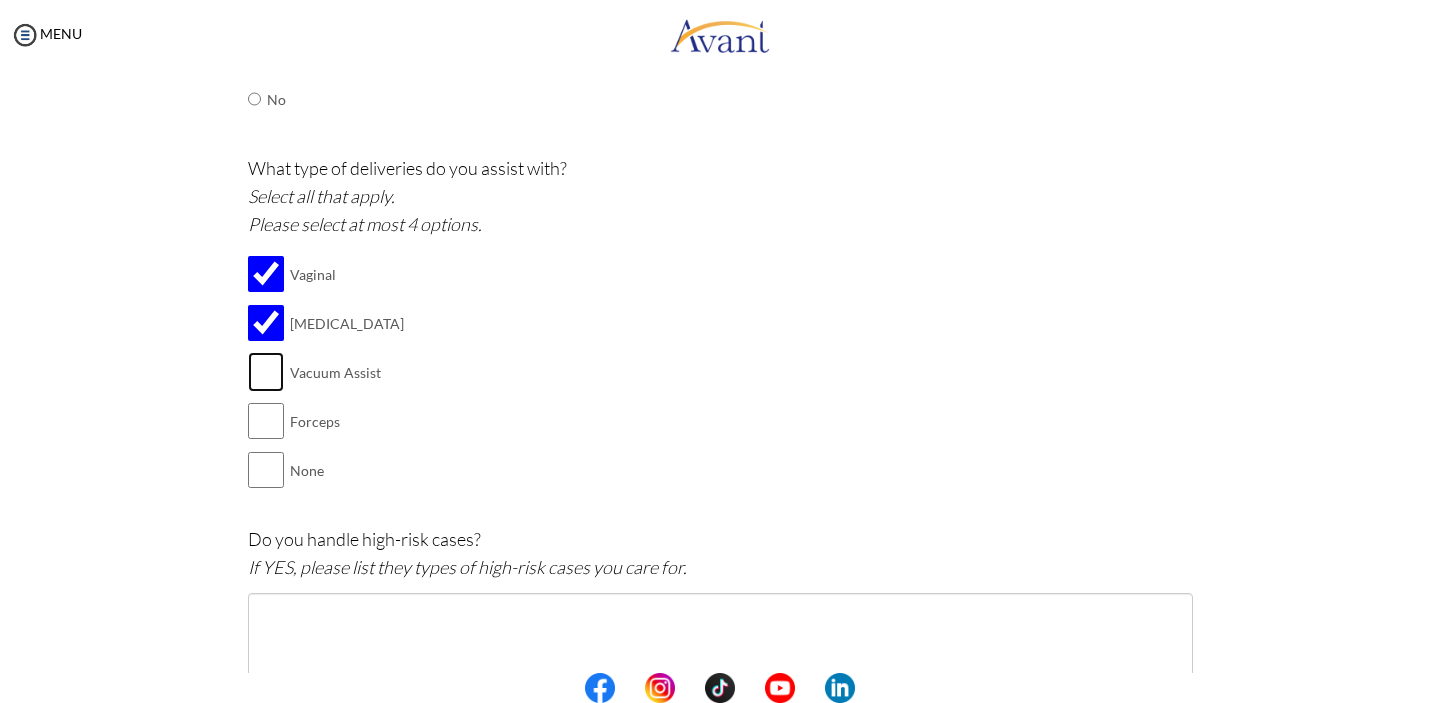 click at bounding box center (266, 372) 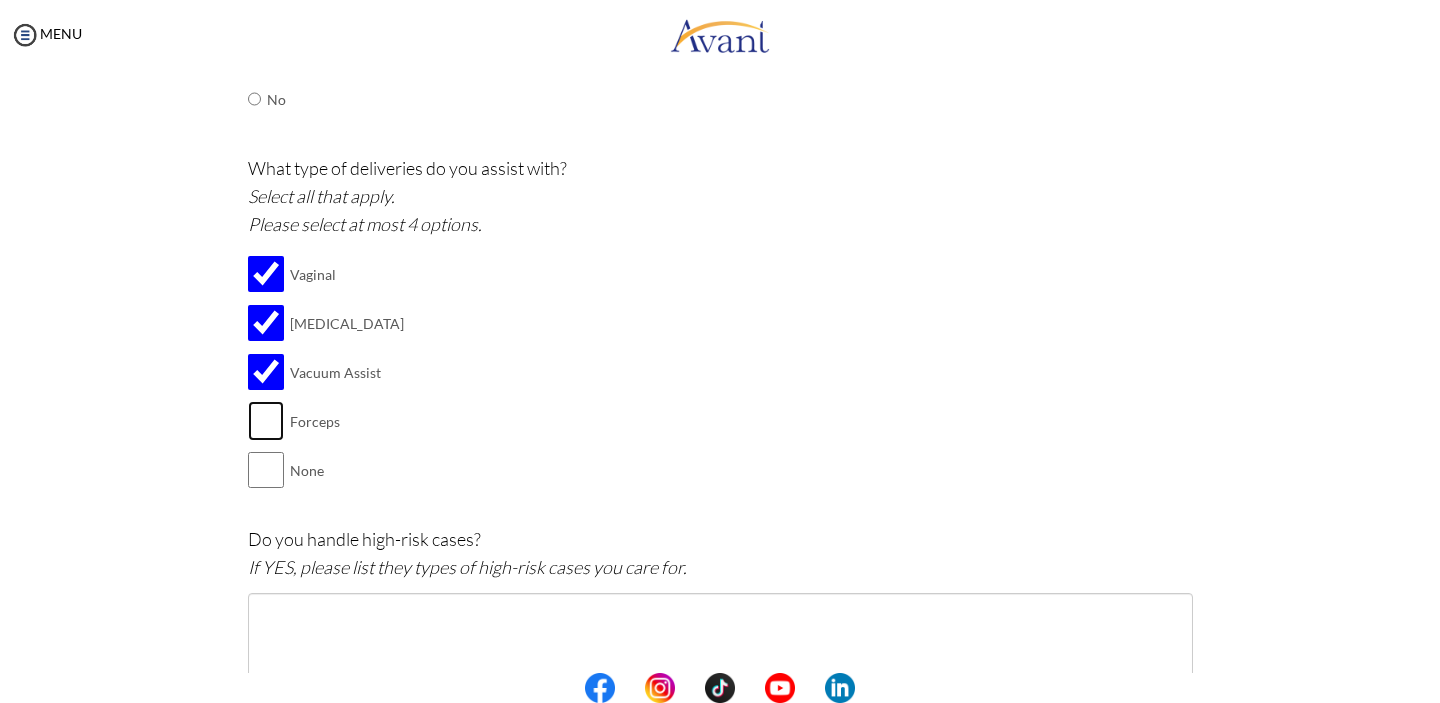 click at bounding box center [266, 421] 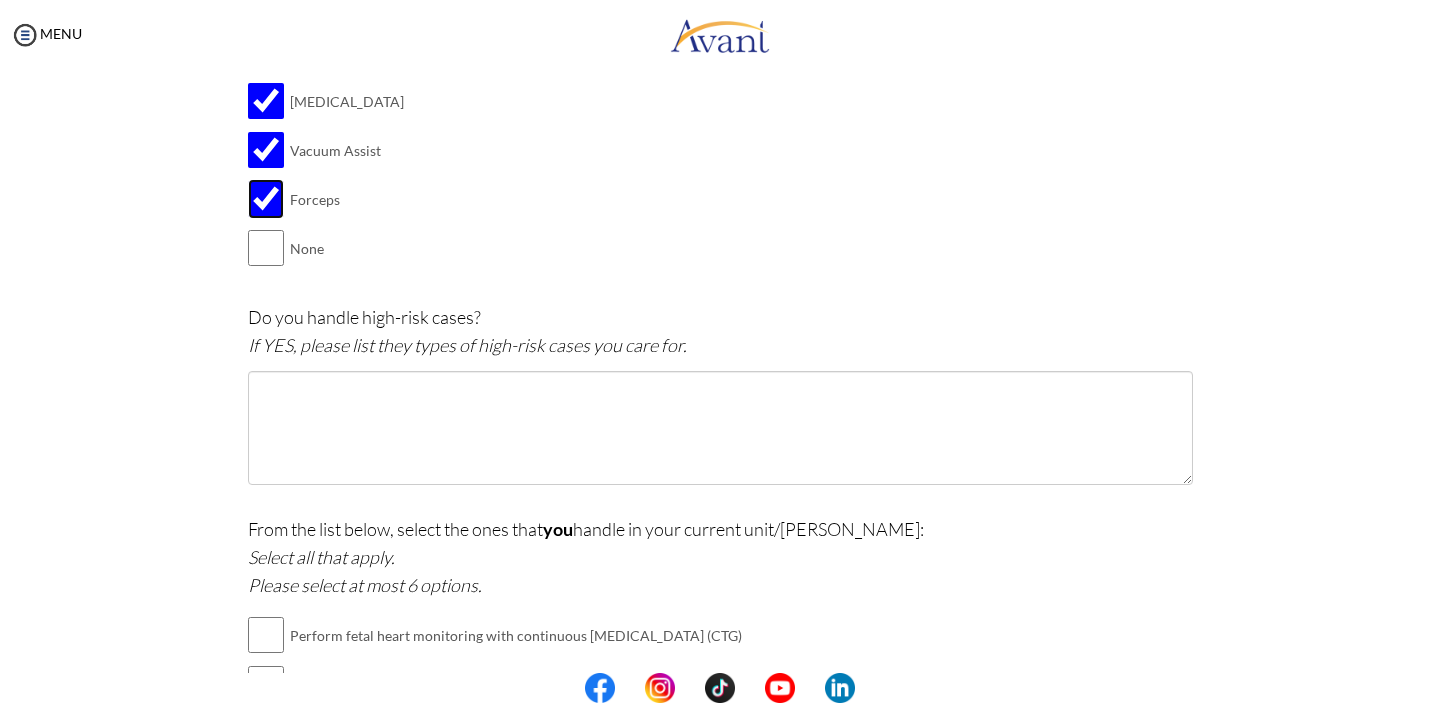 scroll, scrollTop: 818, scrollLeft: 0, axis: vertical 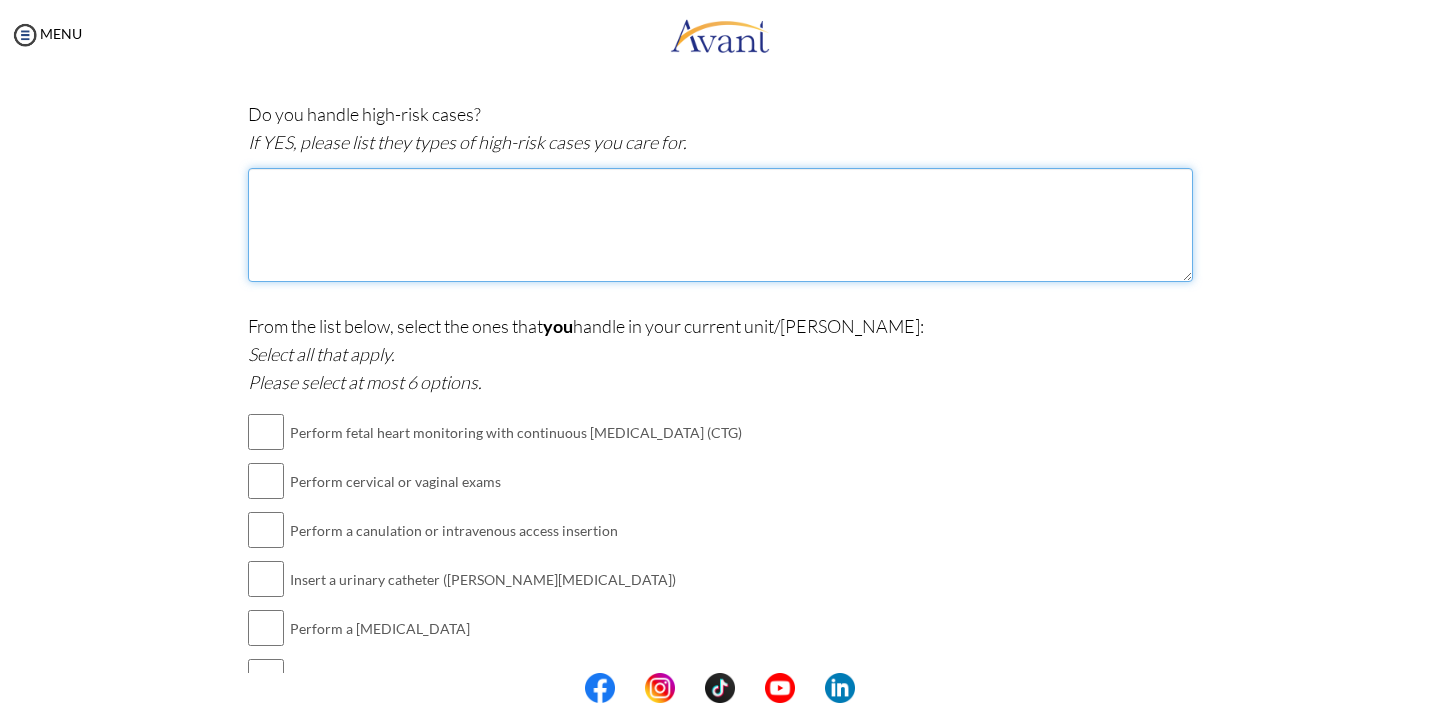 click at bounding box center (720, 225) 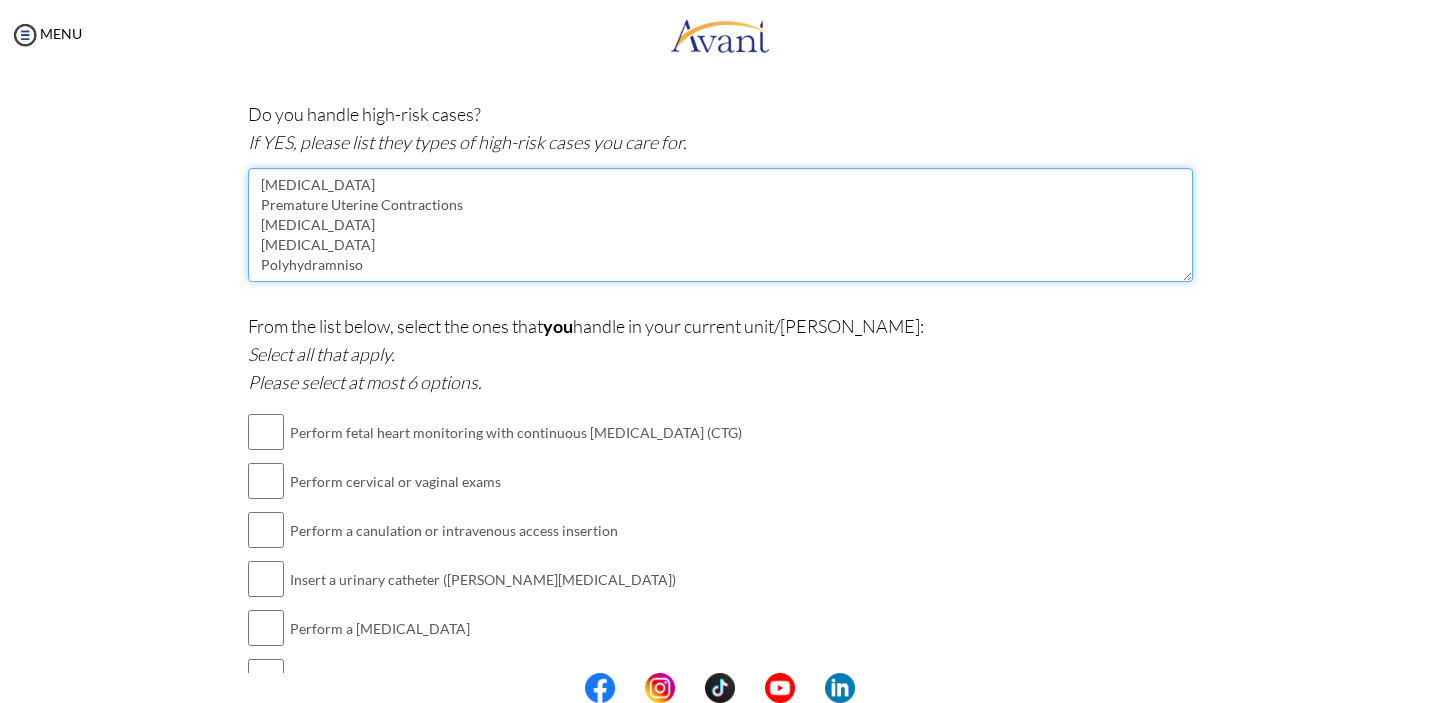 scroll, scrollTop: 12, scrollLeft: 0, axis: vertical 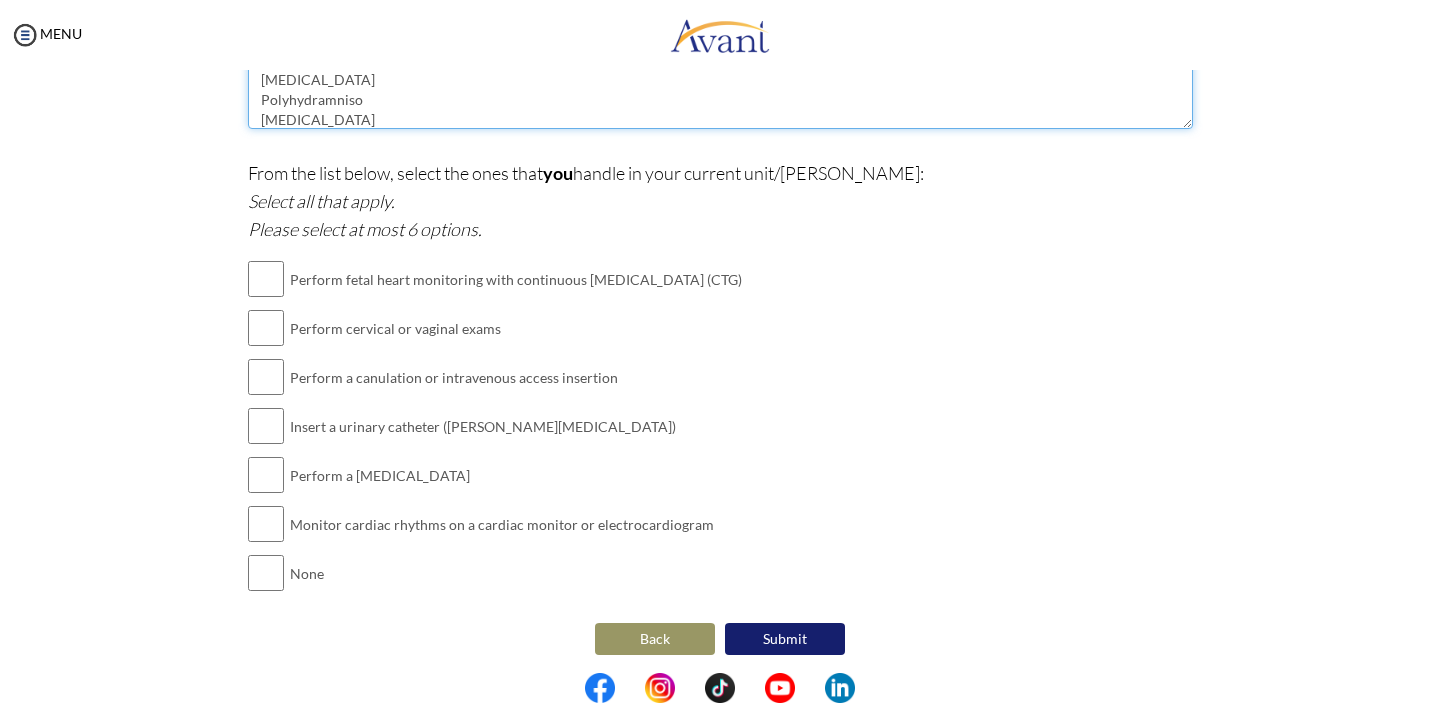 type on "Pre eclampsia
Premature Uterine Contractions
Placenta Previa
Gestational Diabetes Mellitus
Polyhydramniso
Oligohydramnios" 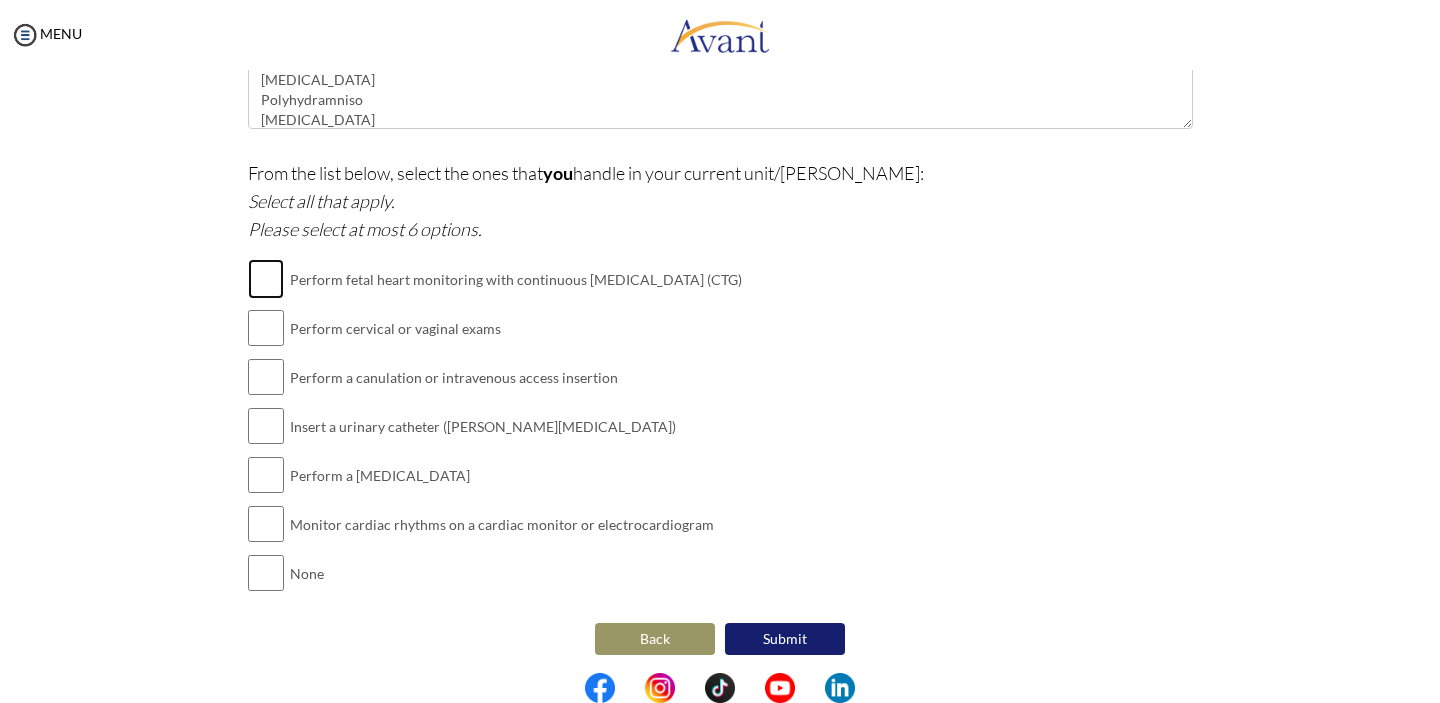 click at bounding box center (266, 279) 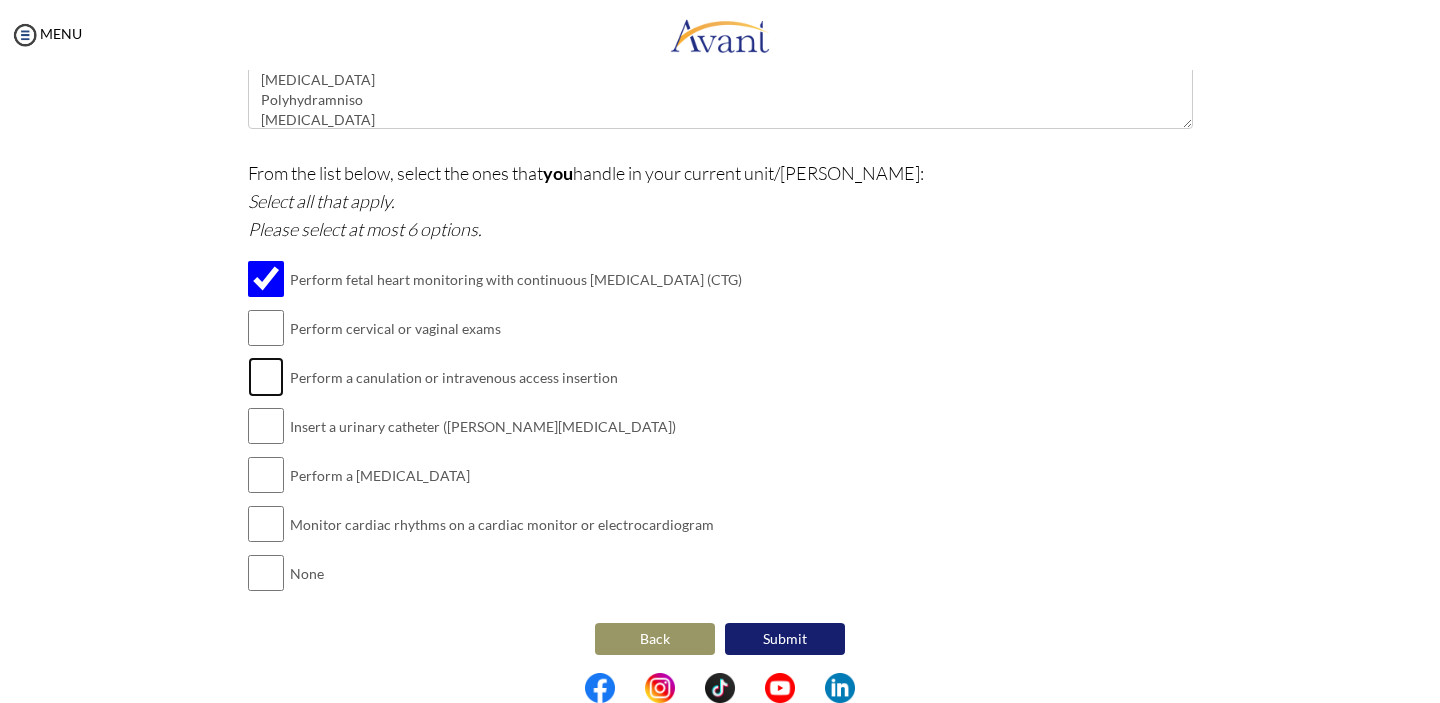 click at bounding box center [266, 377] 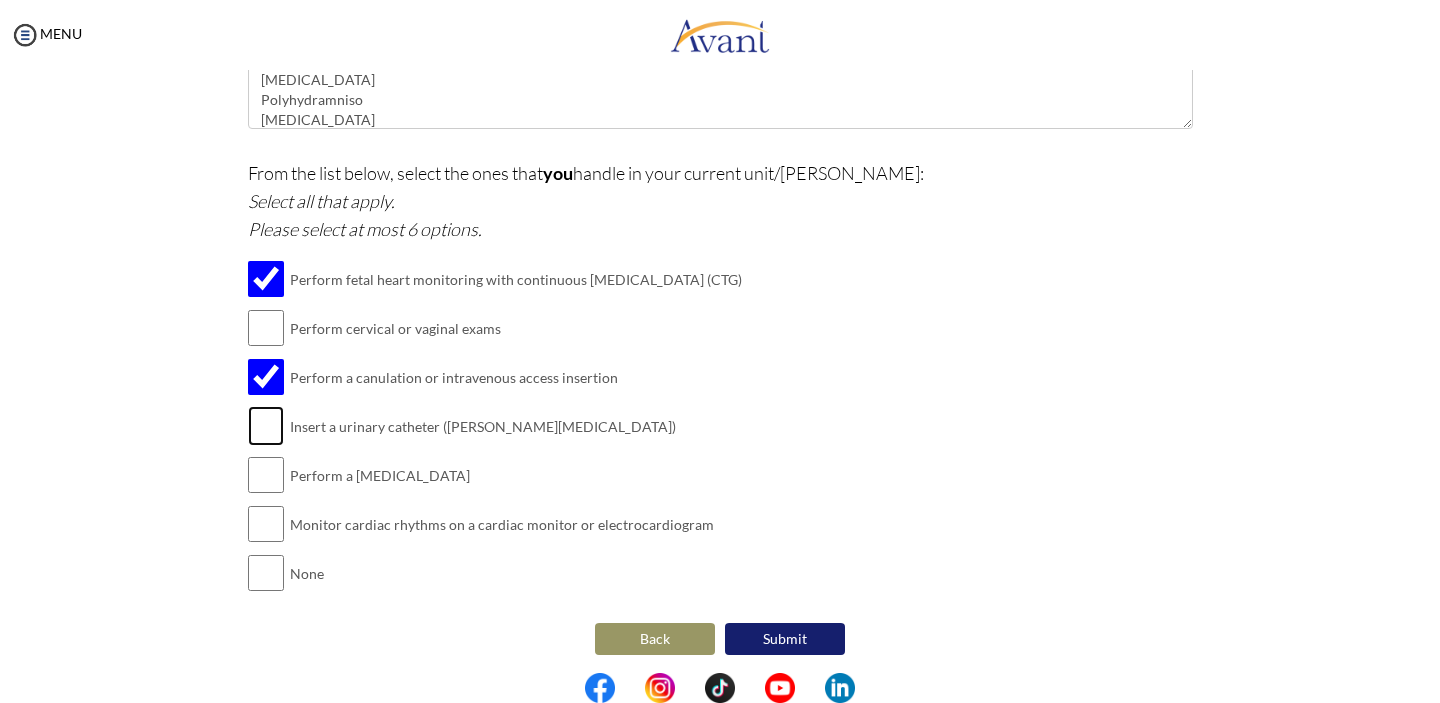 click at bounding box center (266, 426) 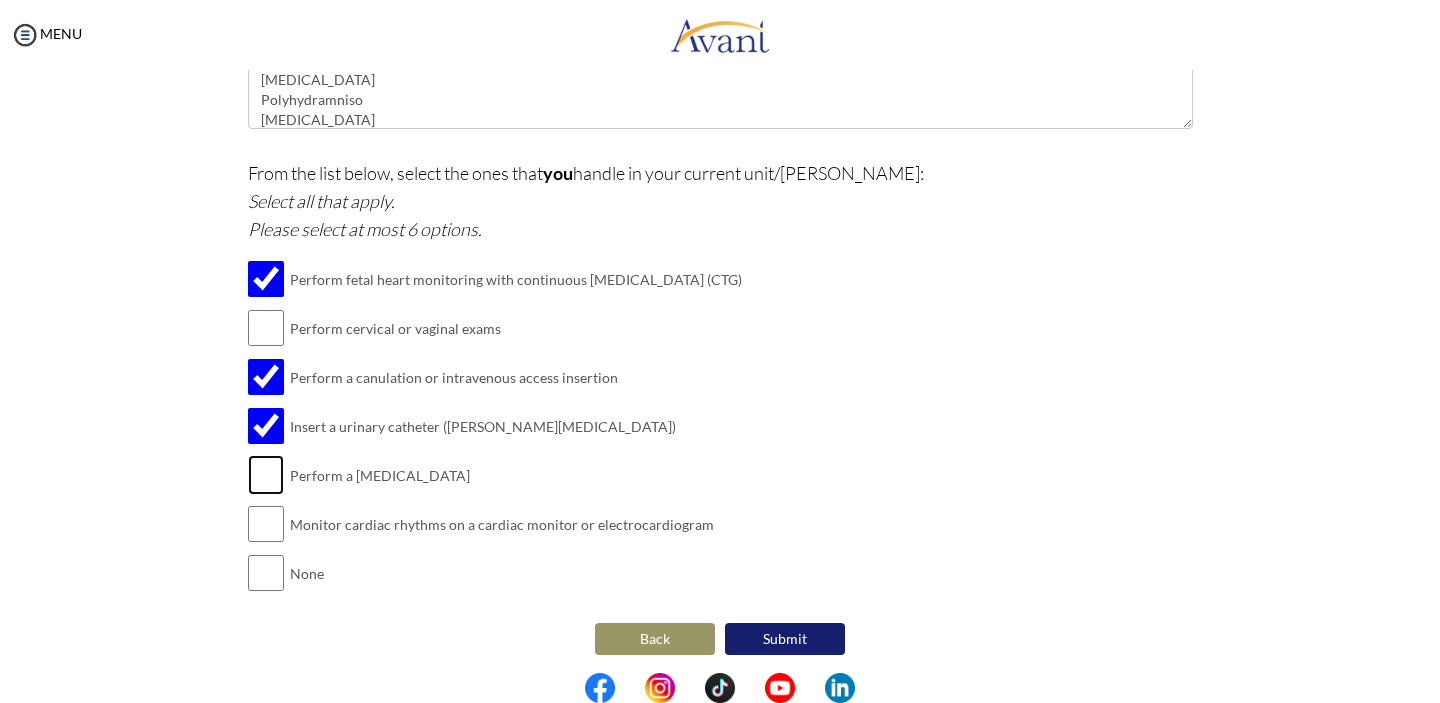 click at bounding box center (266, 475) 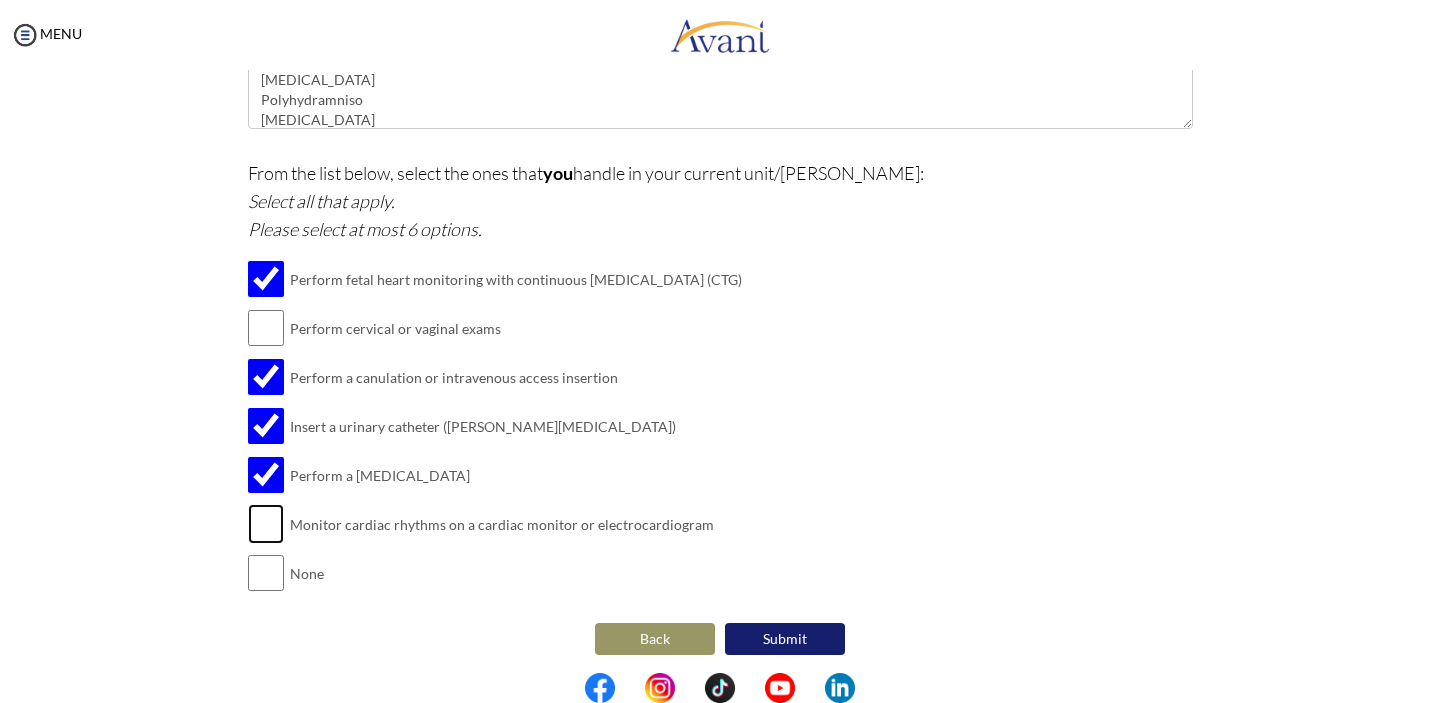 click at bounding box center (266, 524) 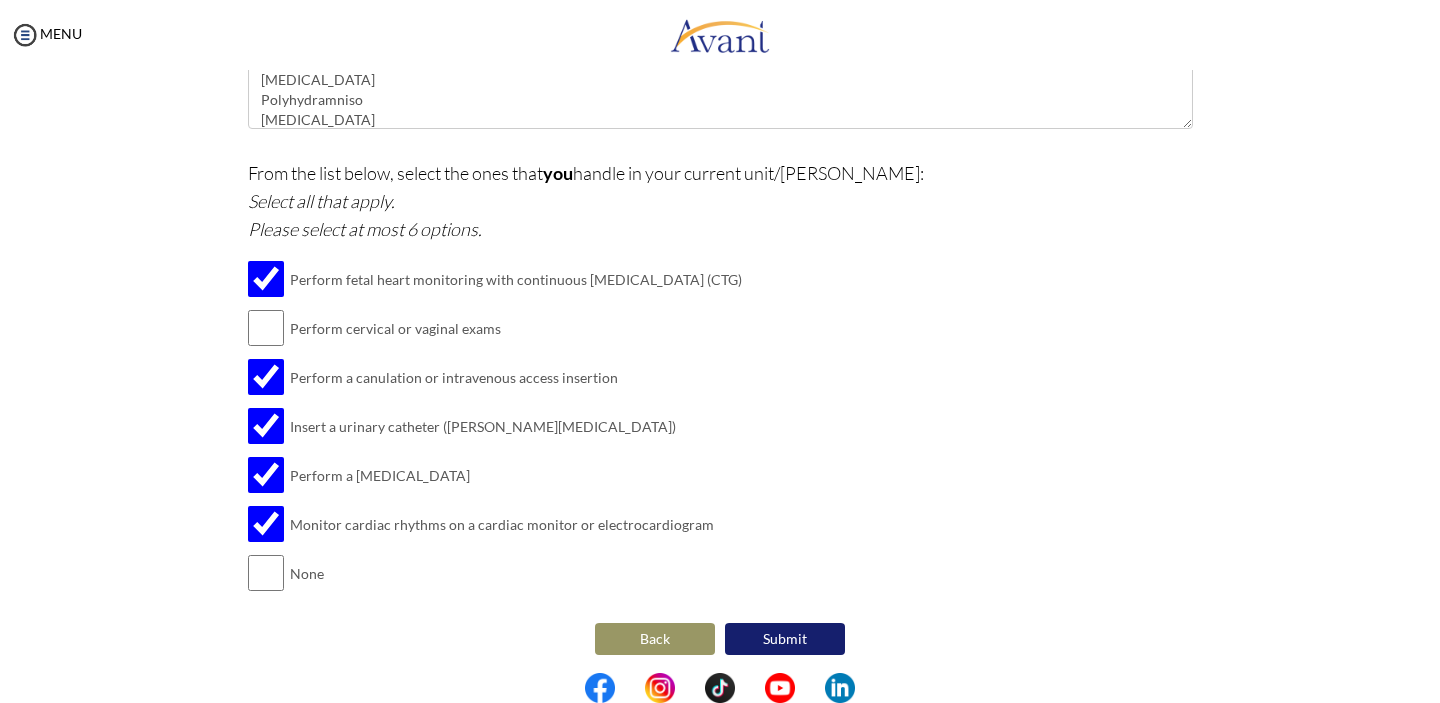 click on "Submit" at bounding box center (785, 639) 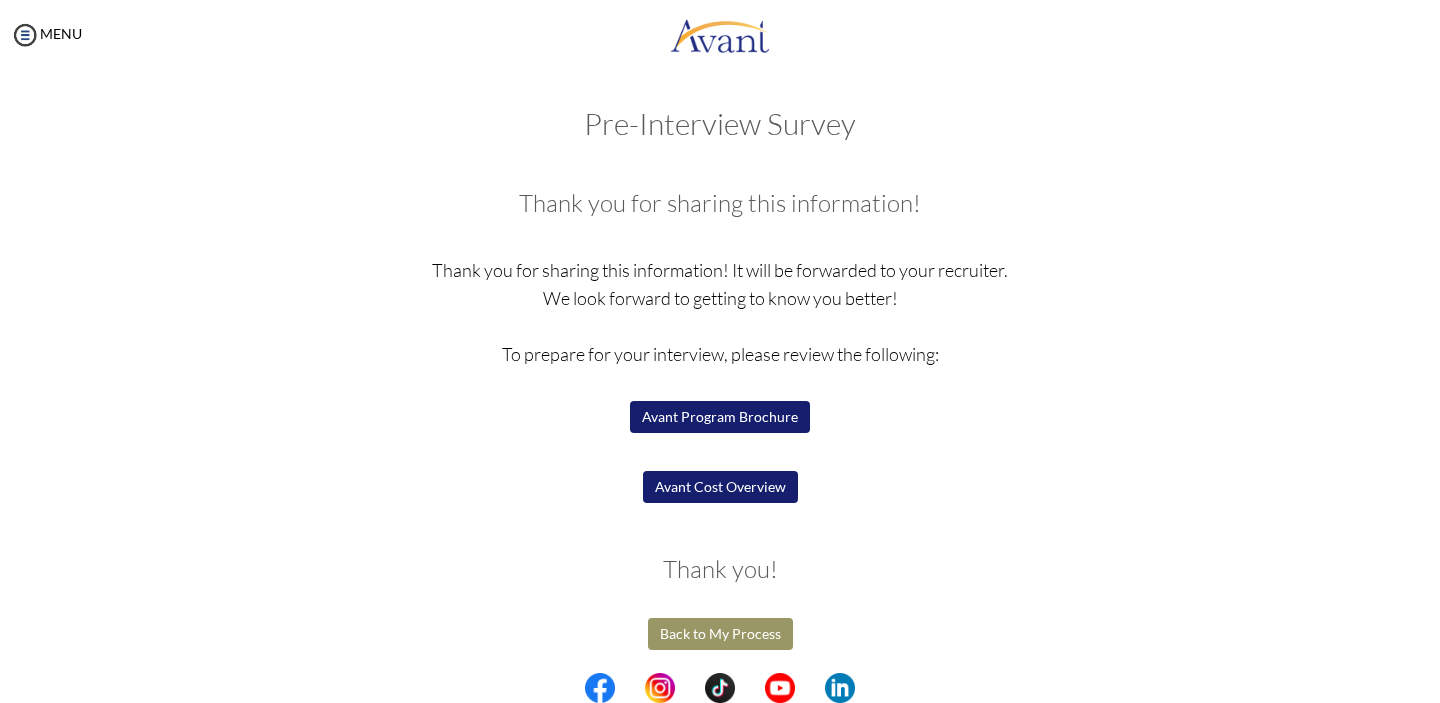 scroll, scrollTop: 5, scrollLeft: 0, axis: vertical 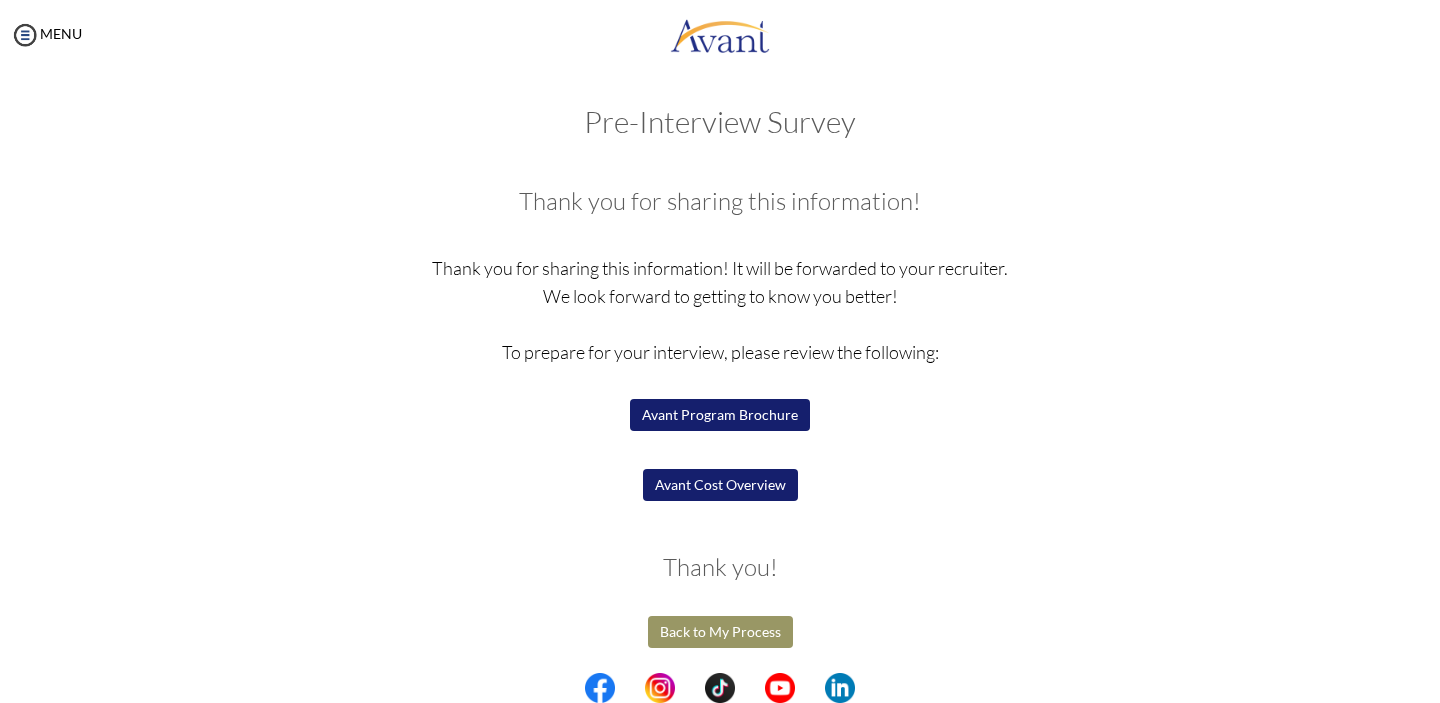 click on "Back to My Process" at bounding box center [720, 632] 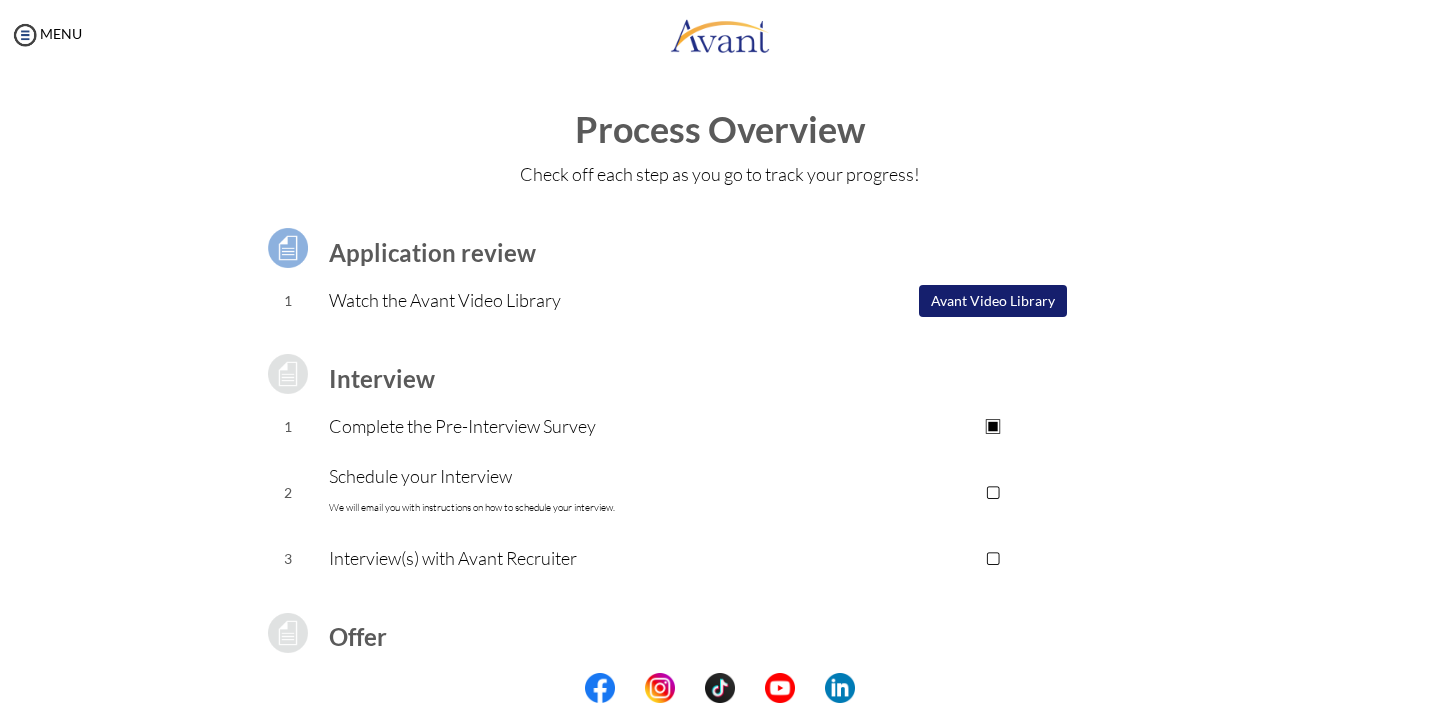 click on "▢" at bounding box center [992, 492] 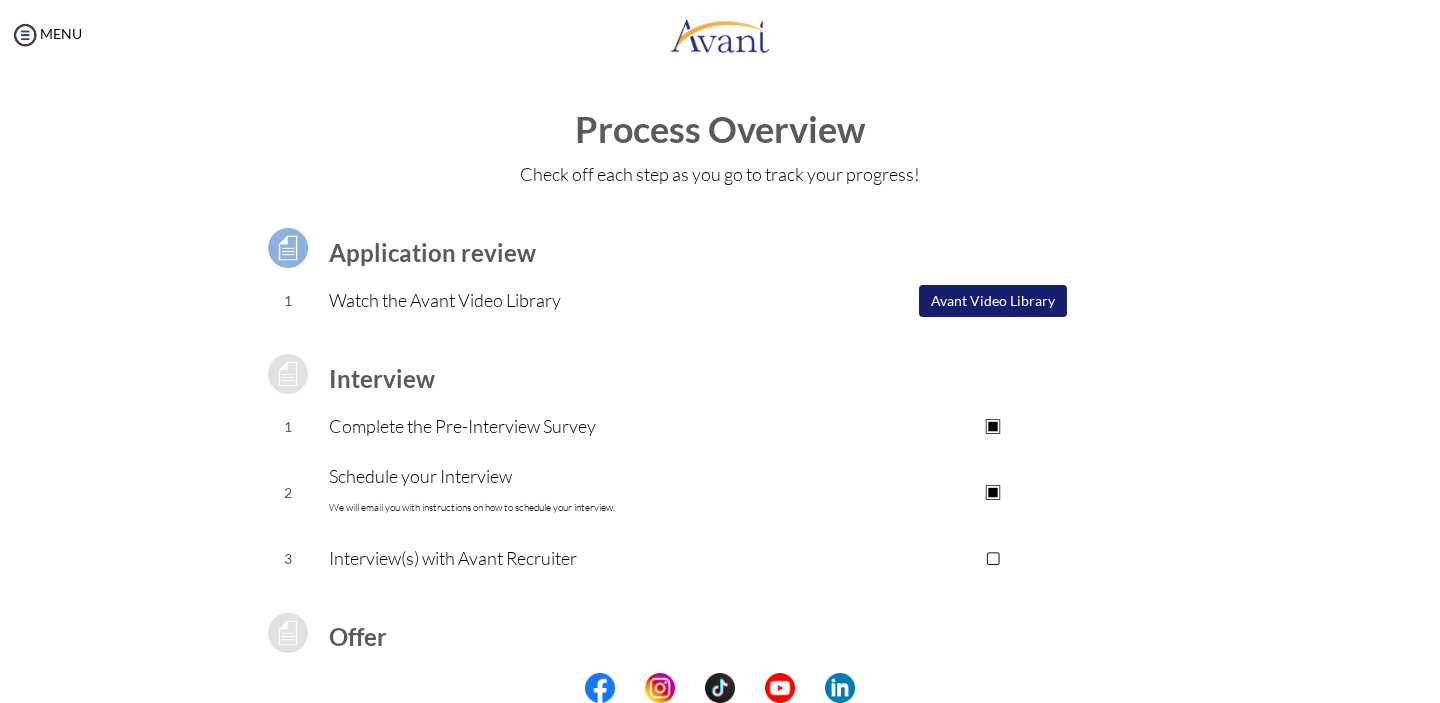 click on "▢" at bounding box center (992, 558) 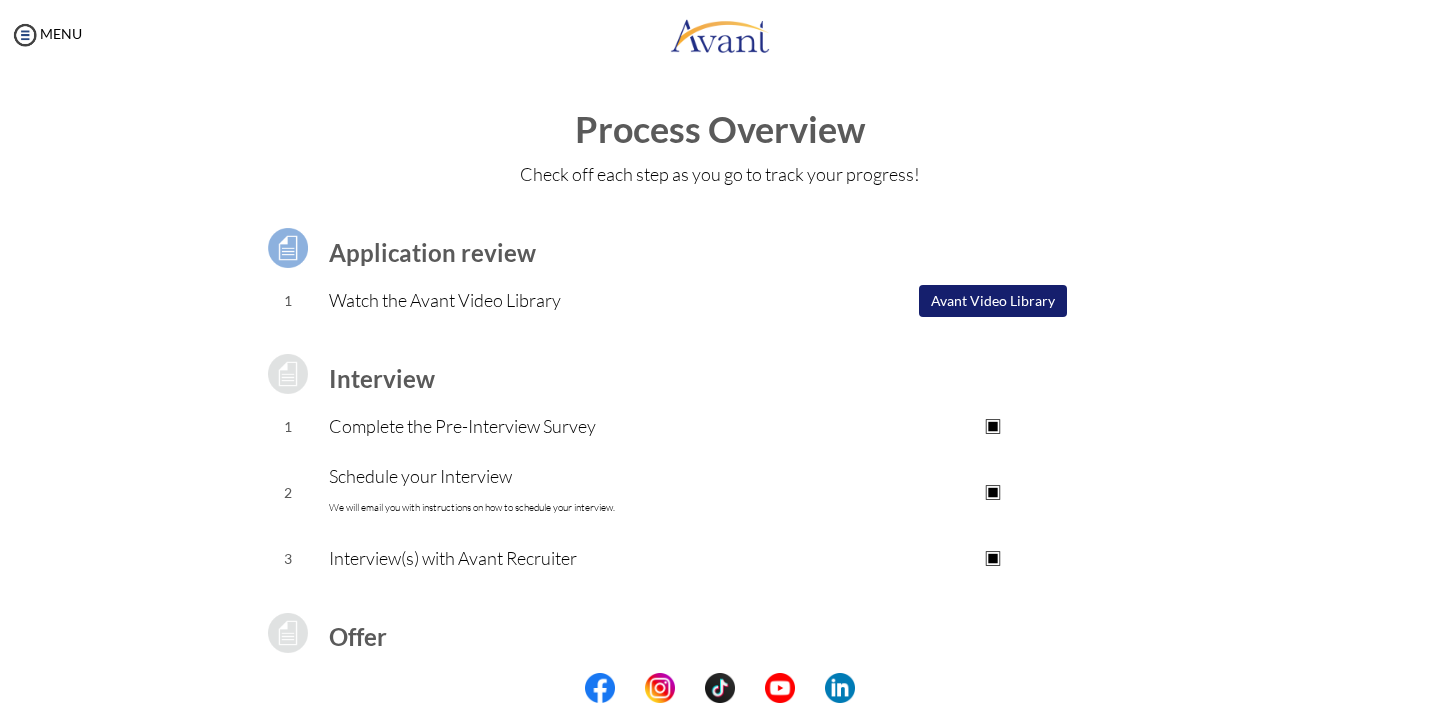 scroll, scrollTop: 207, scrollLeft: 0, axis: vertical 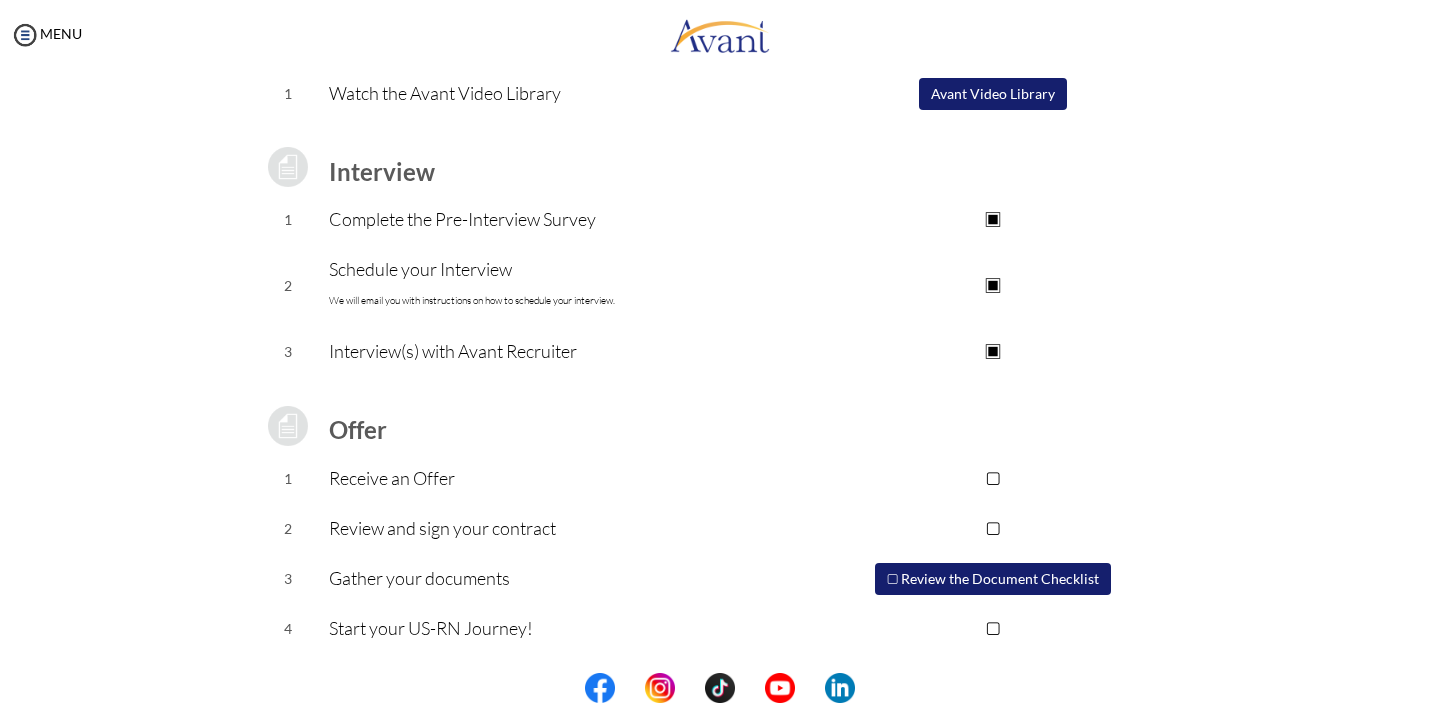 click on "▢ Review the Document Checklist" at bounding box center [993, 579] 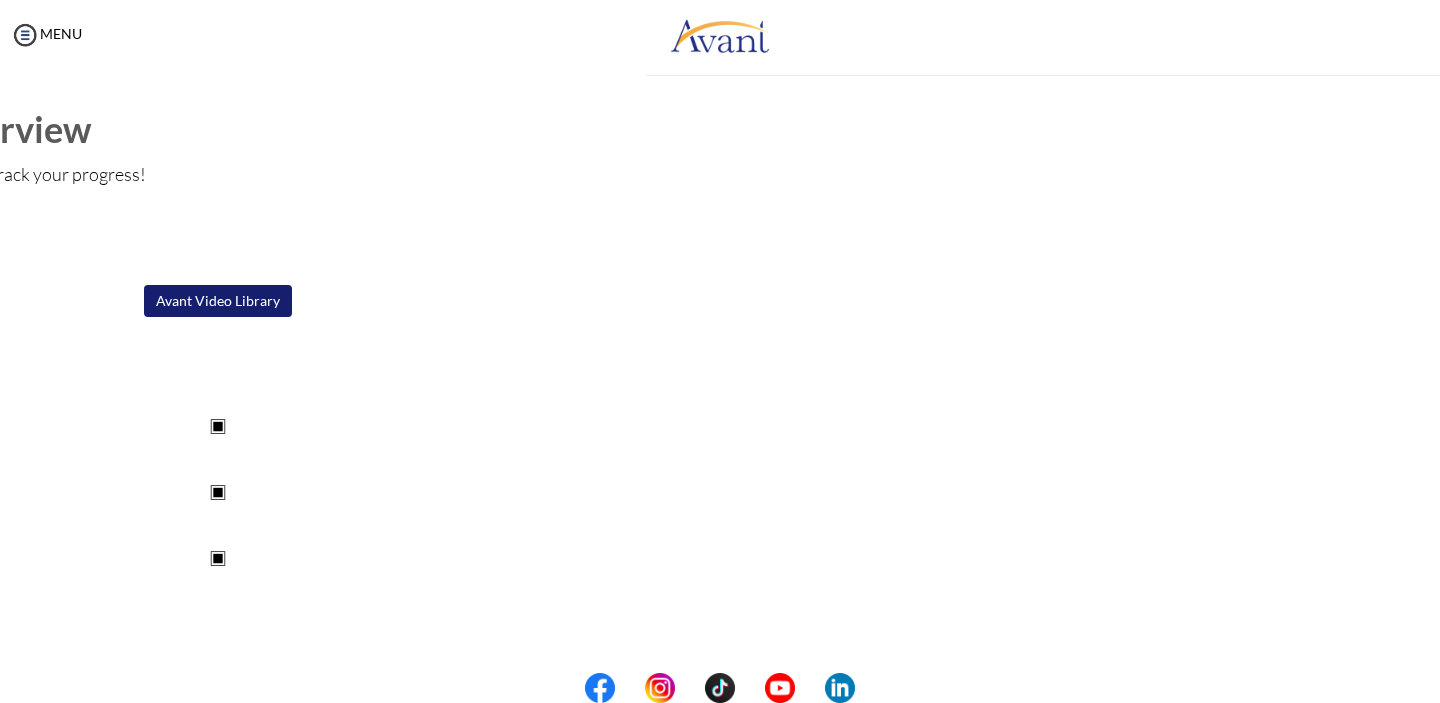 scroll, scrollTop: 0, scrollLeft: 0, axis: both 